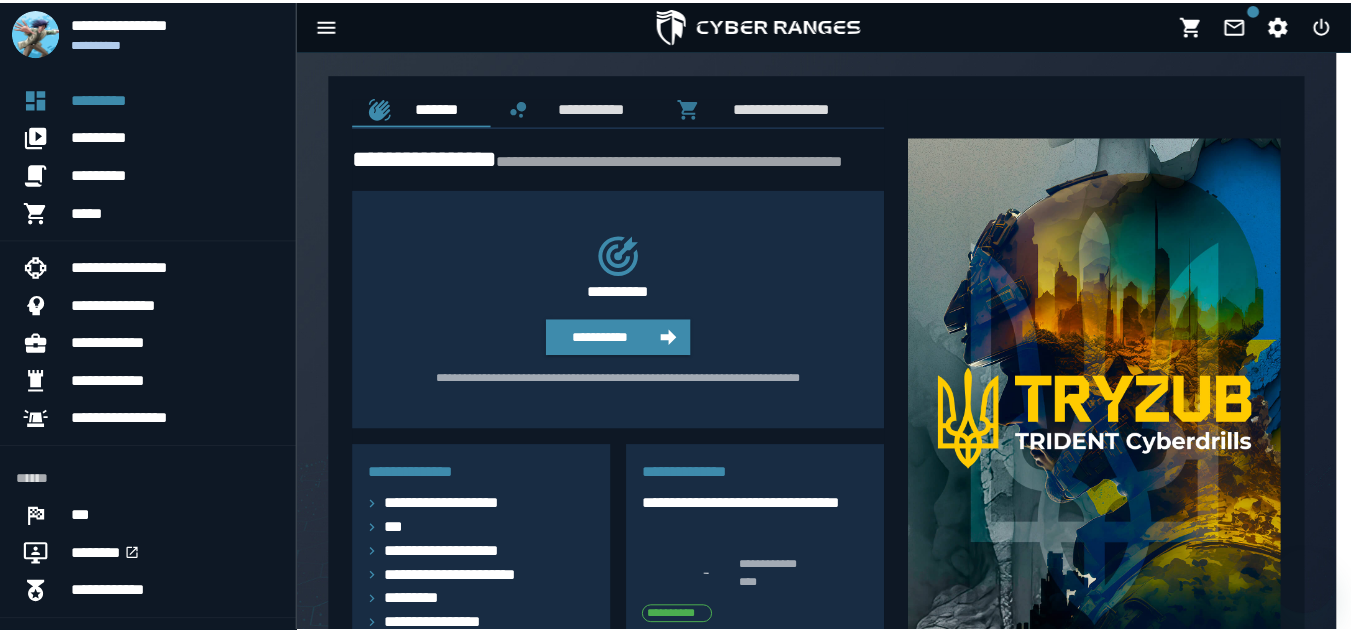 scroll, scrollTop: 0, scrollLeft: 0, axis: both 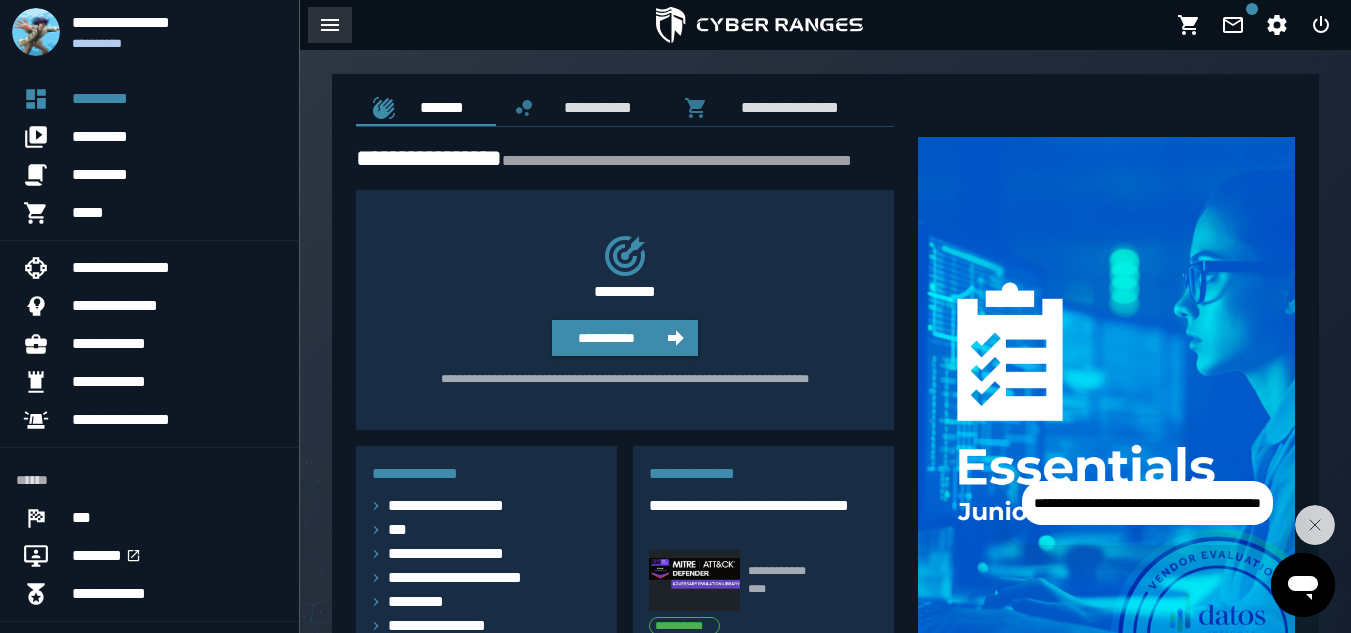 click at bounding box center (330, 25) 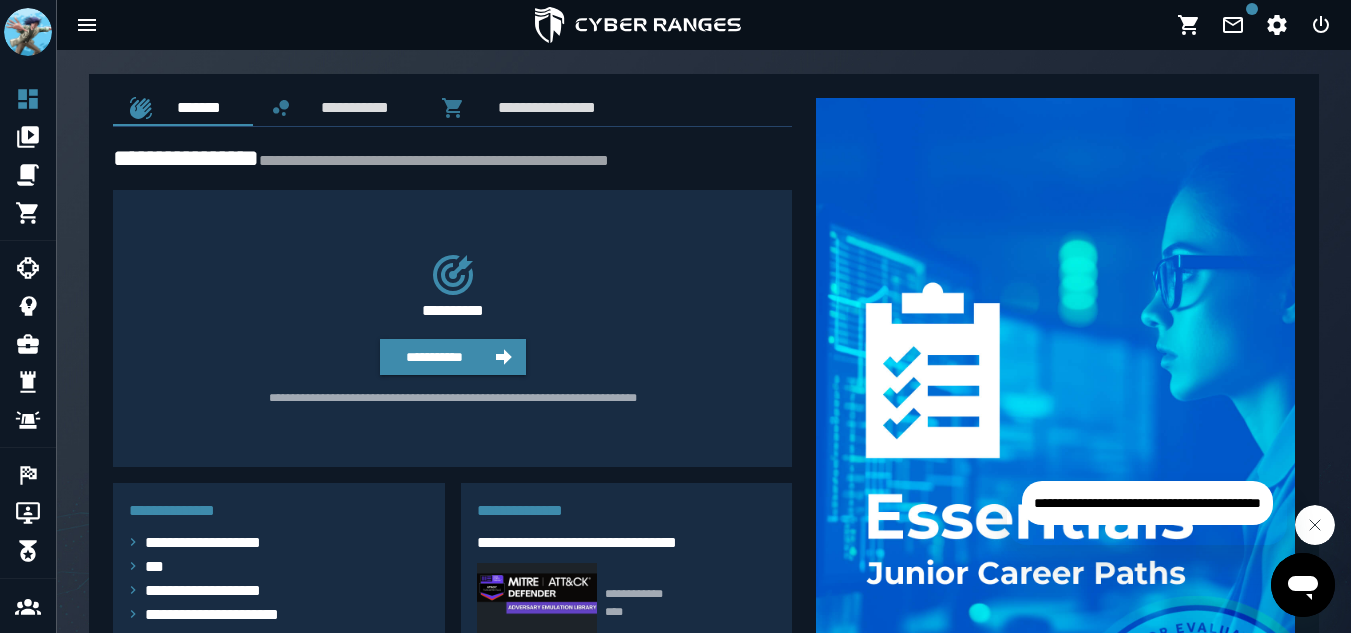 click at bounding box center [1315, 525] 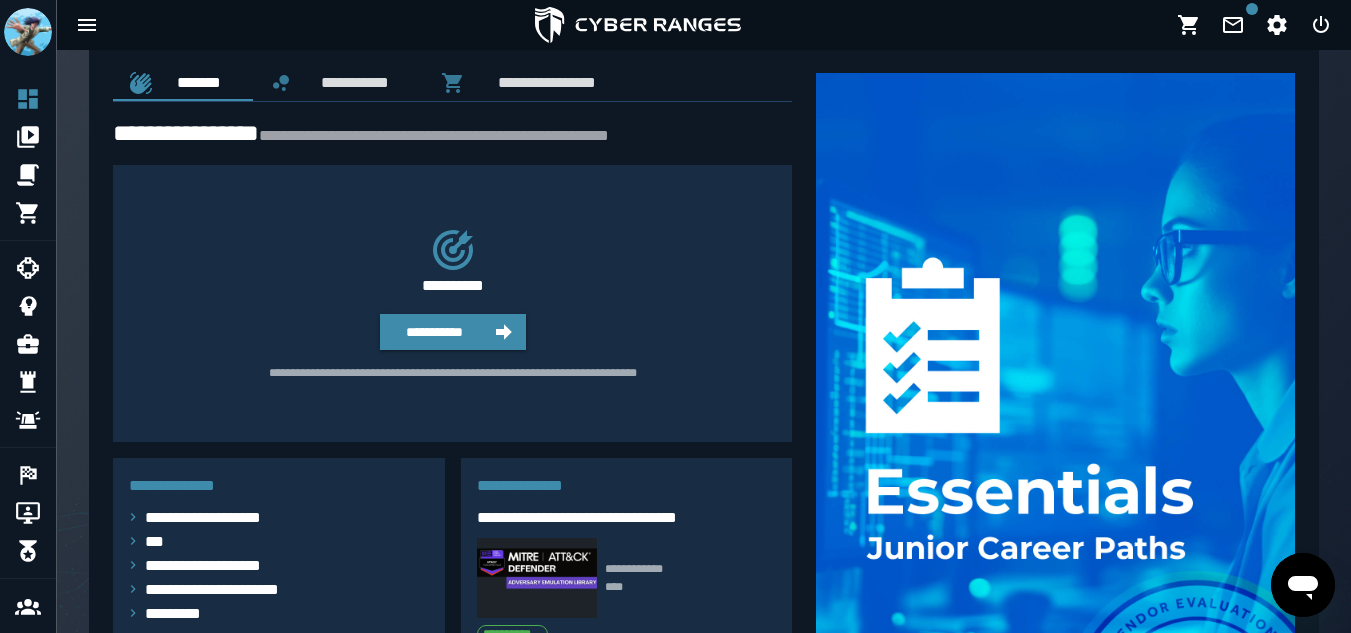 scroll, scrollTop: 0, scrollLeft: 0, axis: both 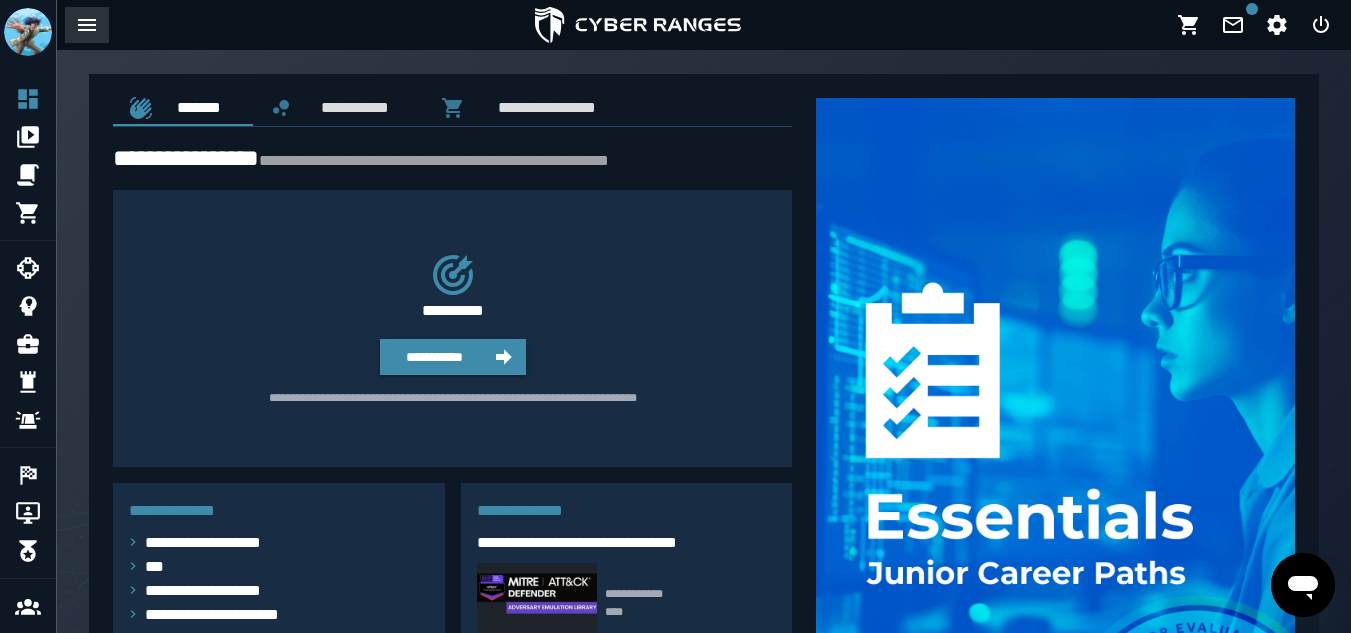 click 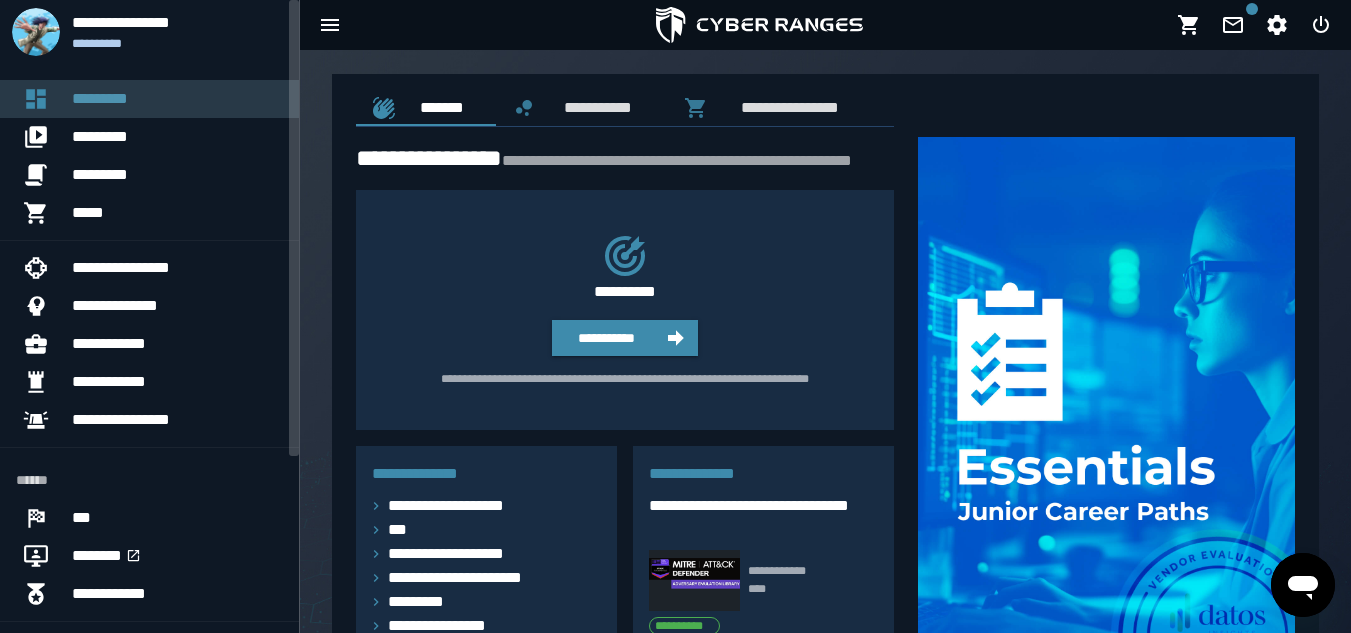 click on "*********" at bounding box center (177, 99) 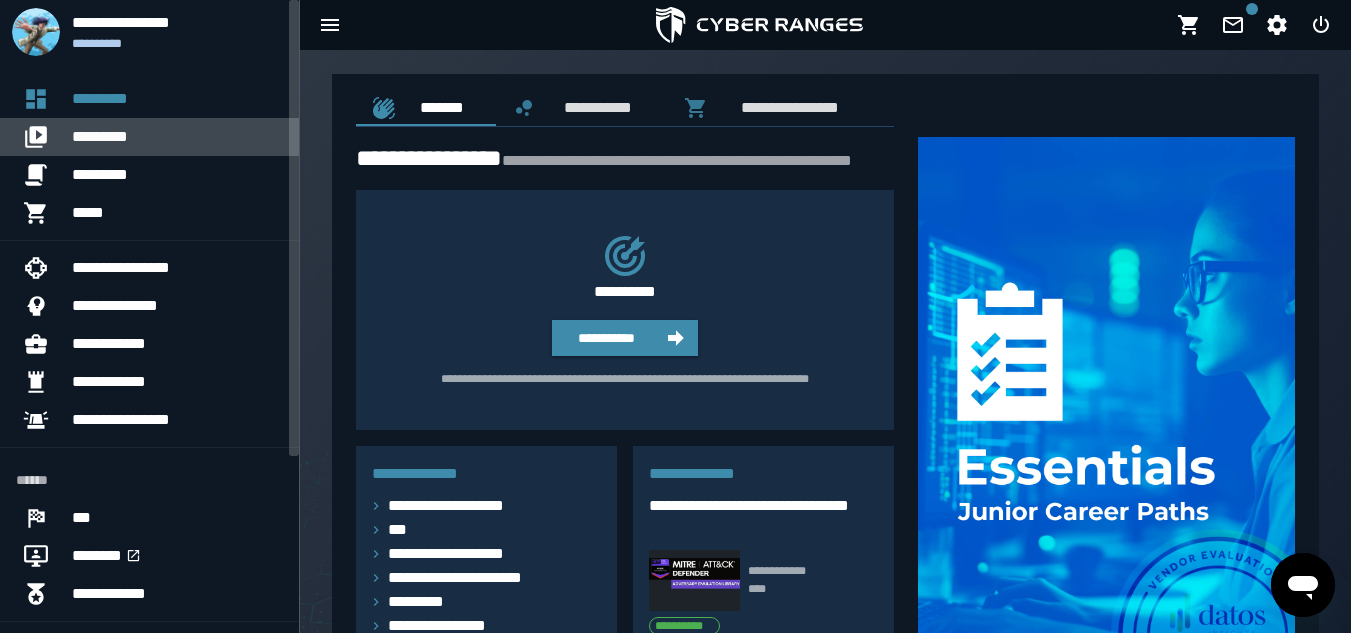 click on "*********" at bounding box center (177, 137) 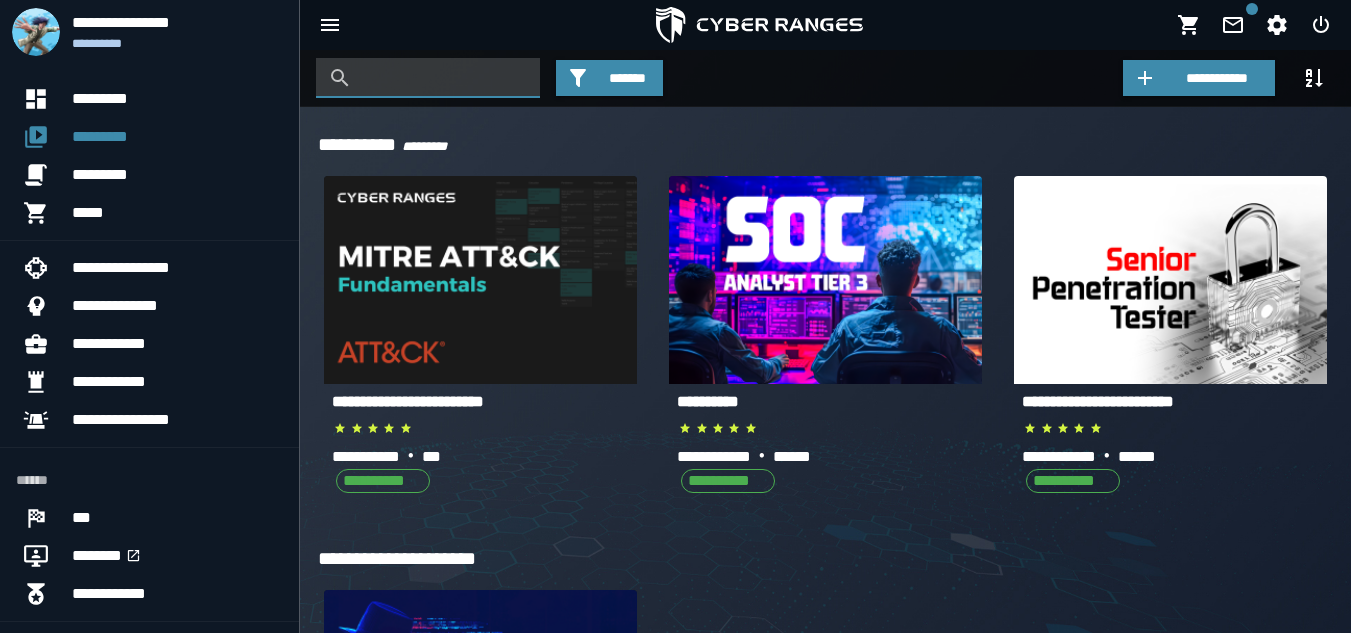 click at bounding box center [443, 78] 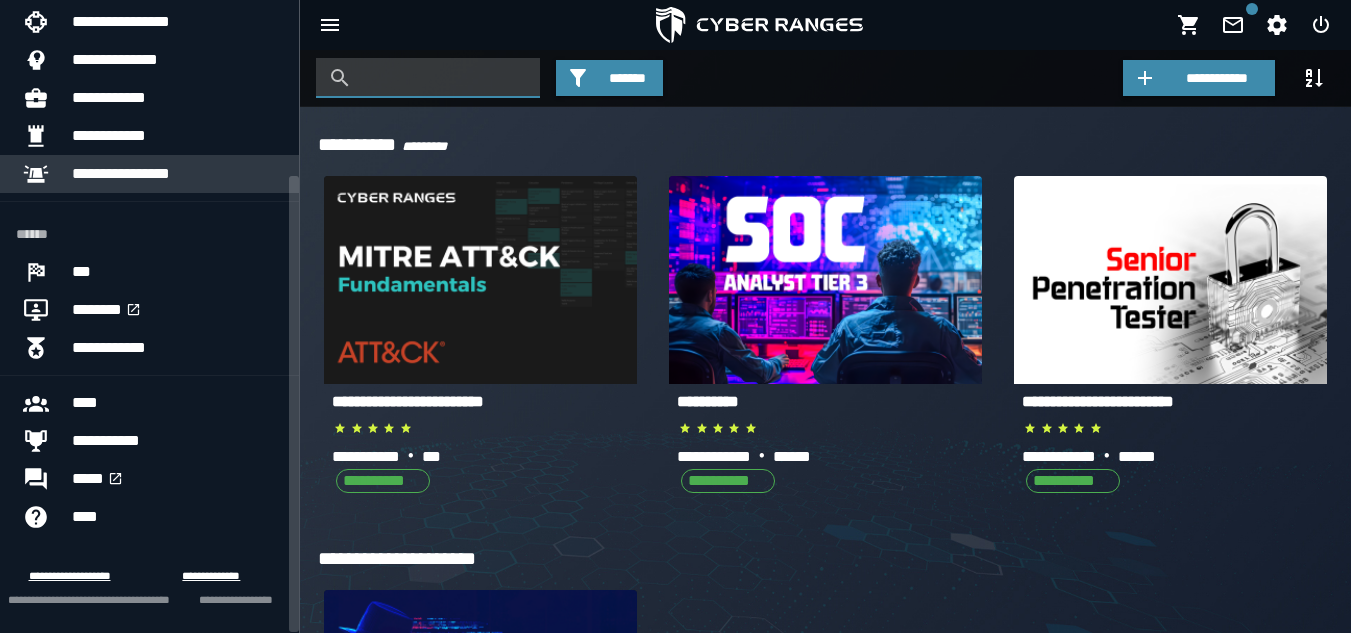 scroll, scrollTop: 246, scrollLeft: 0, axis: vertical 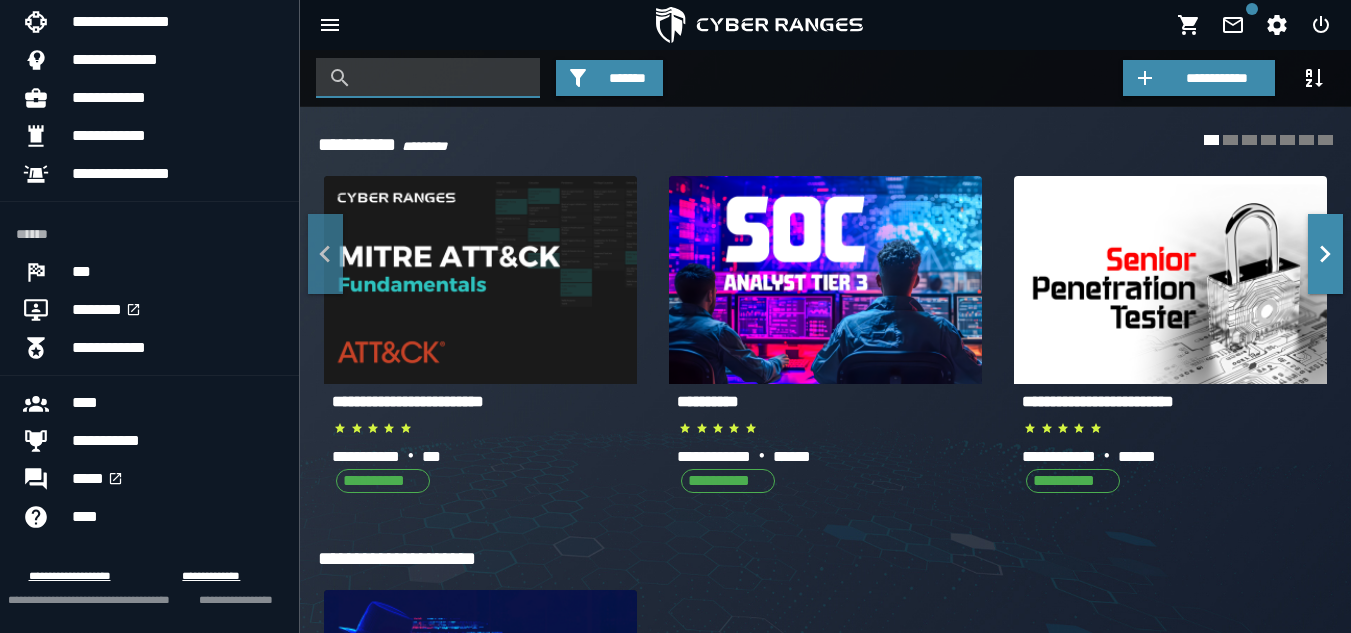 paste on "**********" 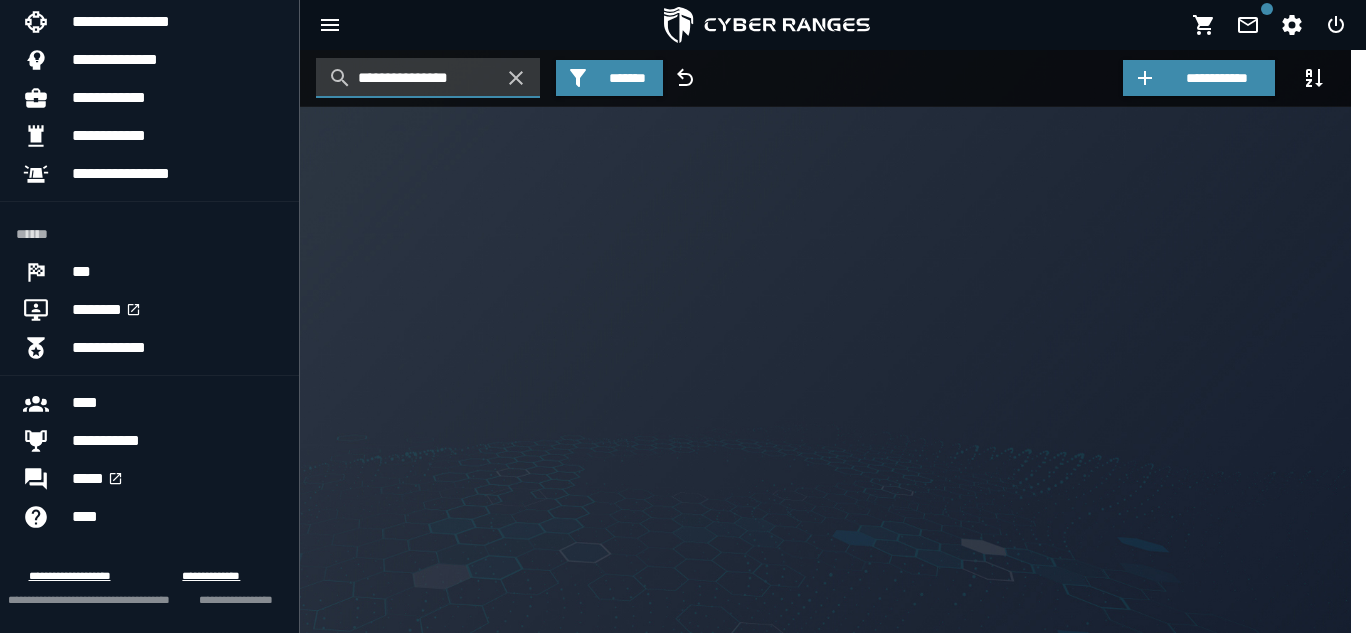type on "**********" 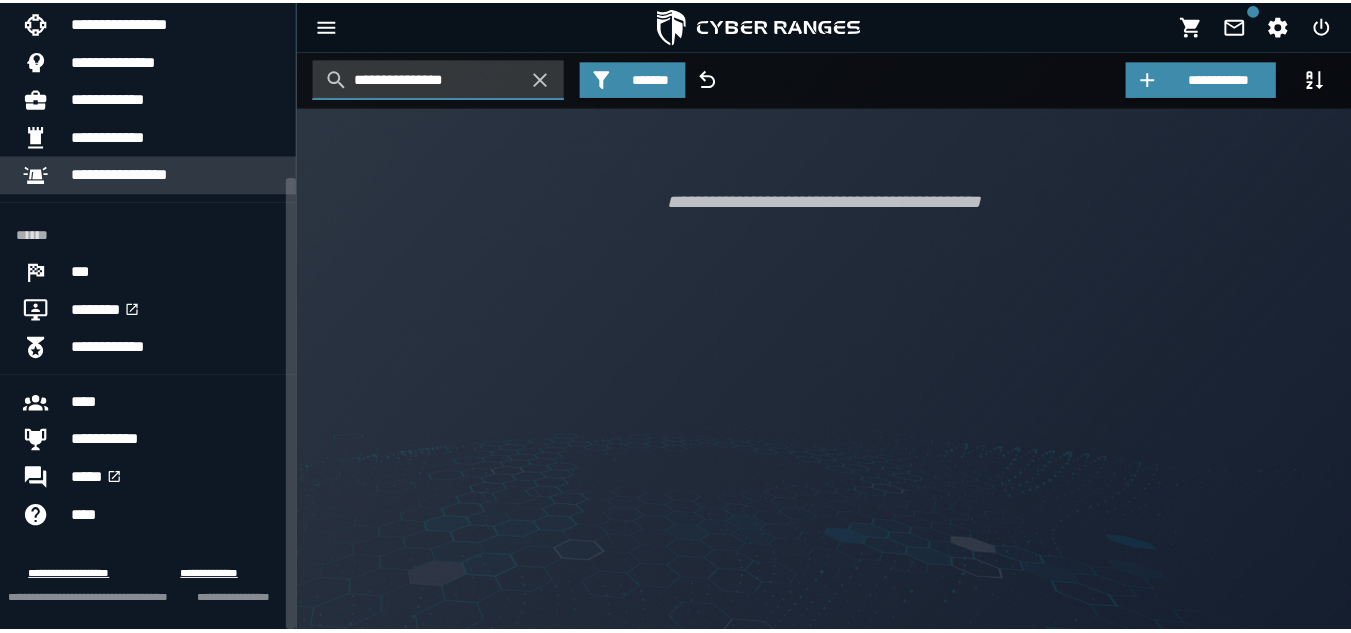 scroll, scrollTop: 0, scrollLeft: 0, axis: both 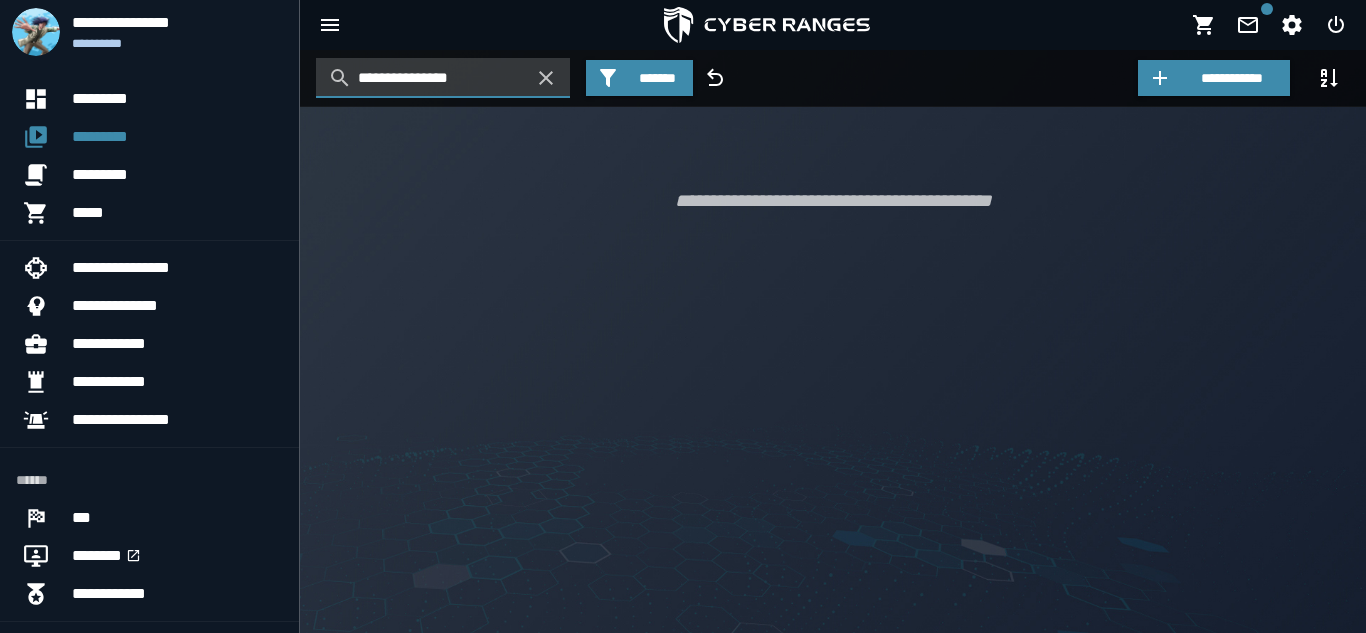 click 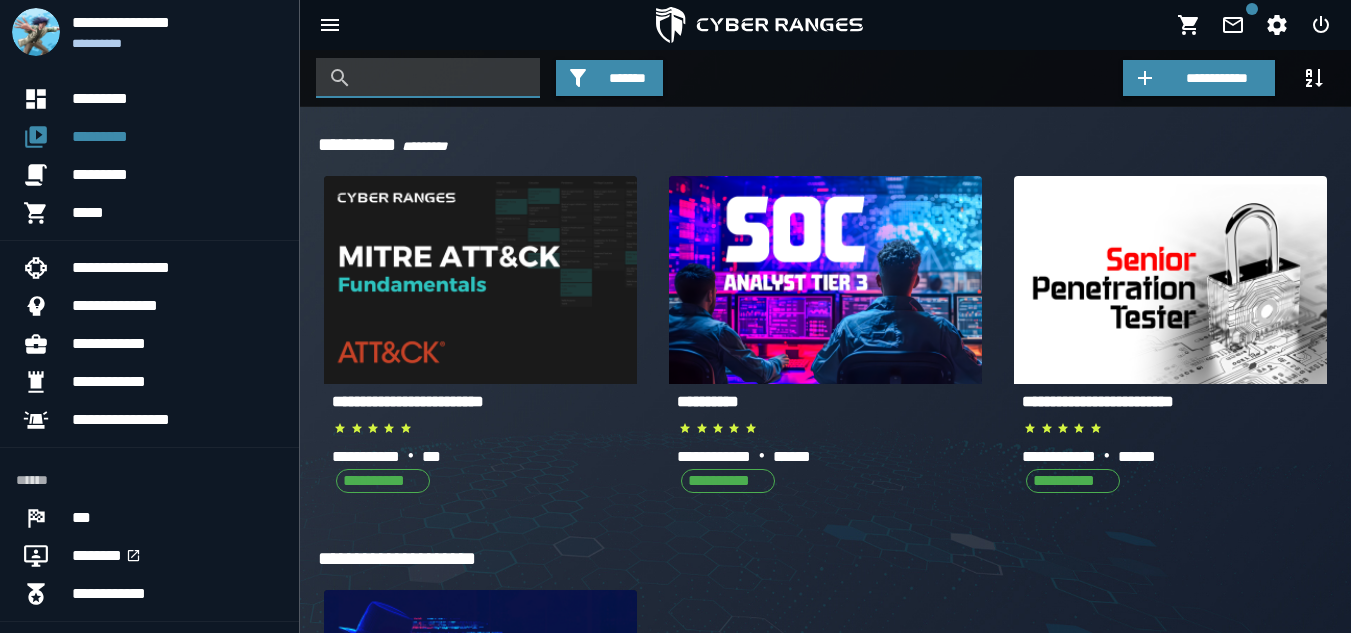 click at bounding box center (443, 78) 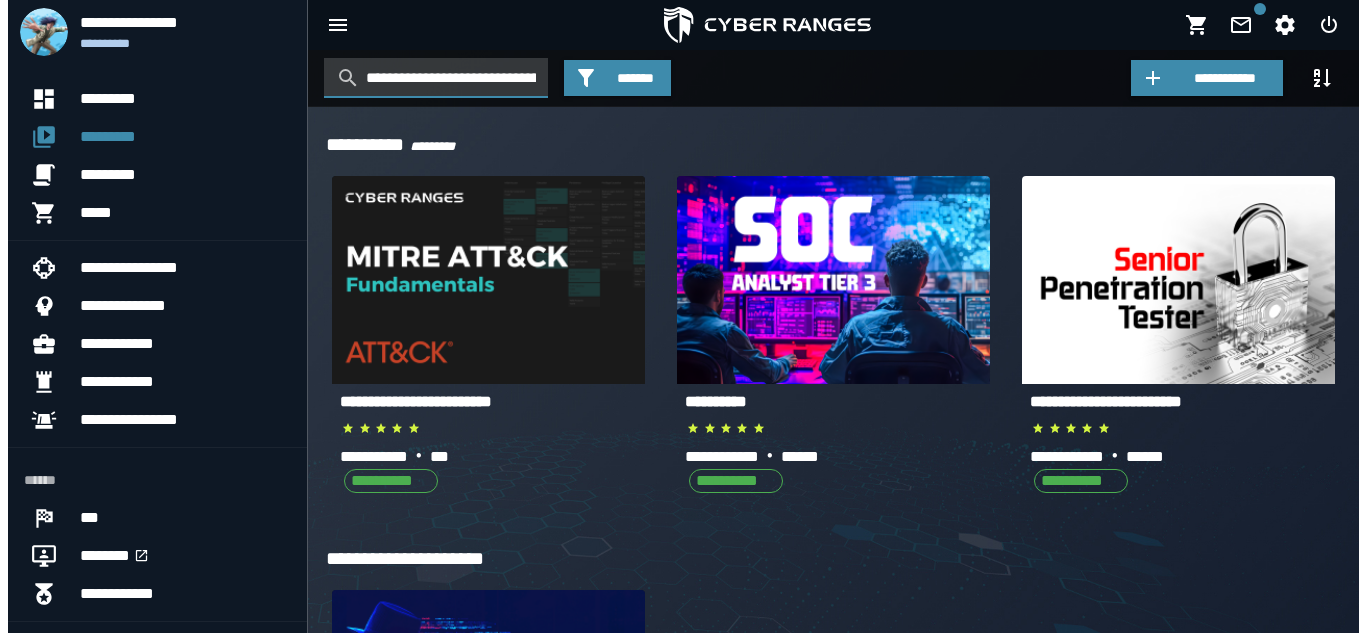 scroll, scrollTop: 0, scrollLeft: 70, axis: horizontal 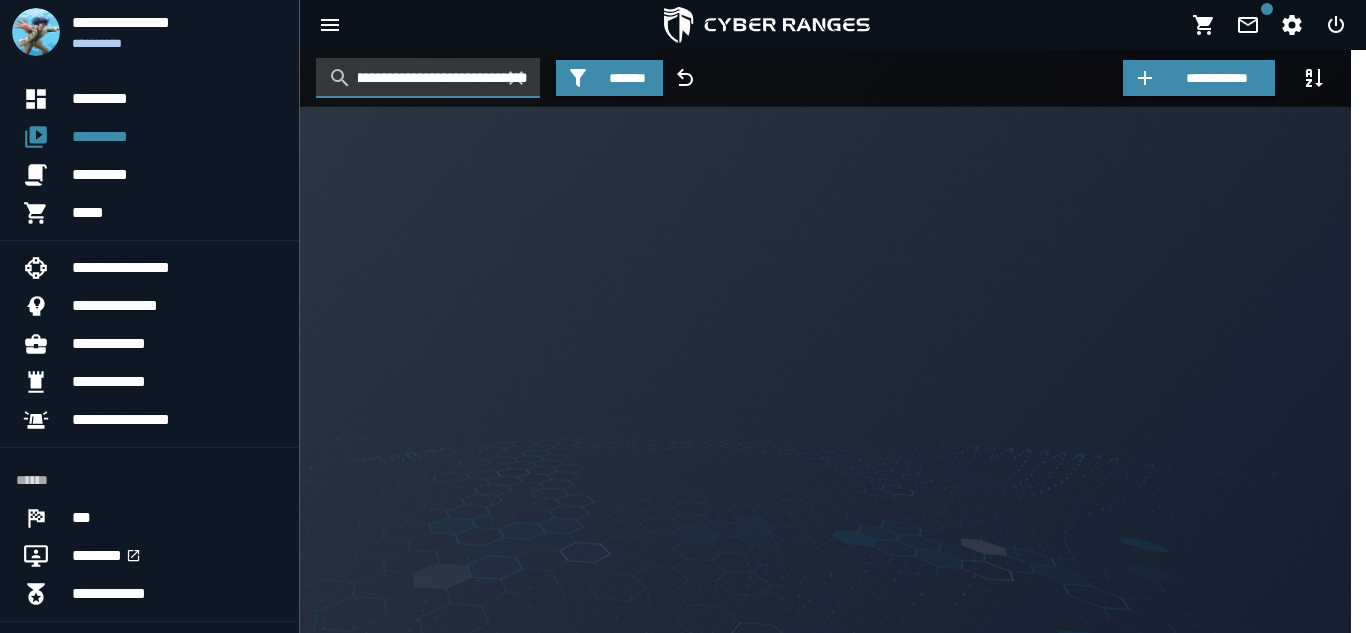 type on "**********" 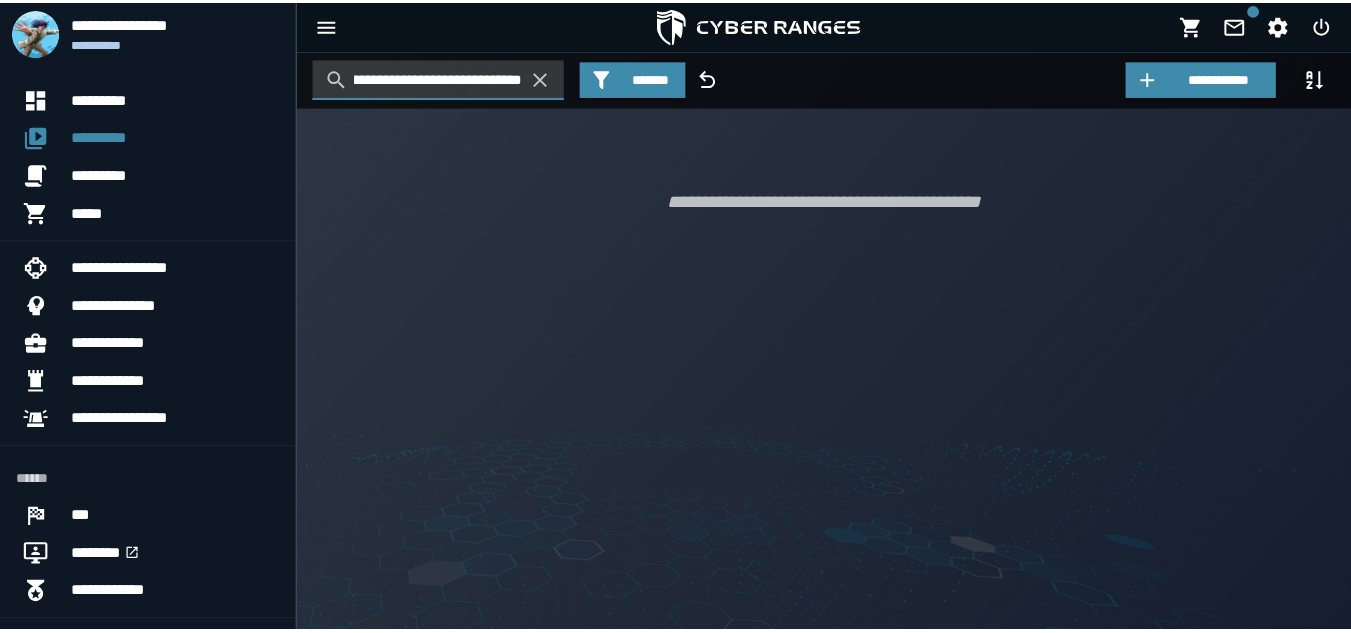 scroll, scrollTop: 0, scrollLeft: 0, axis: both 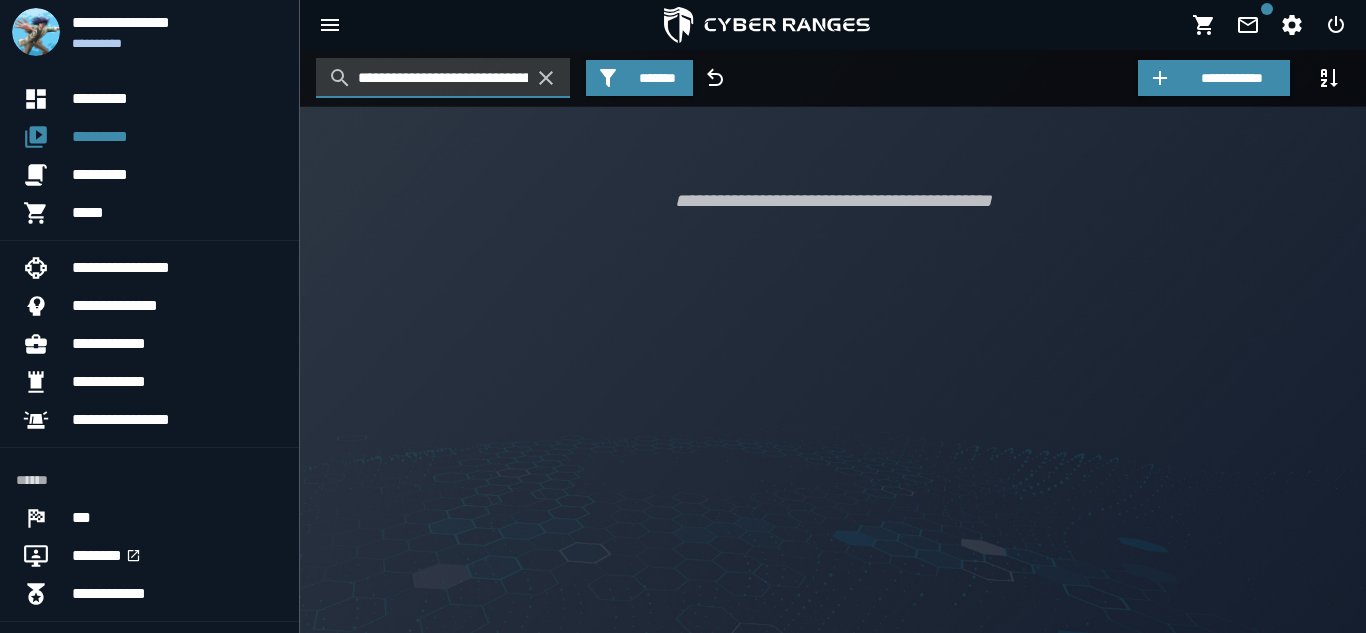 click at bounding box center [543, 78] 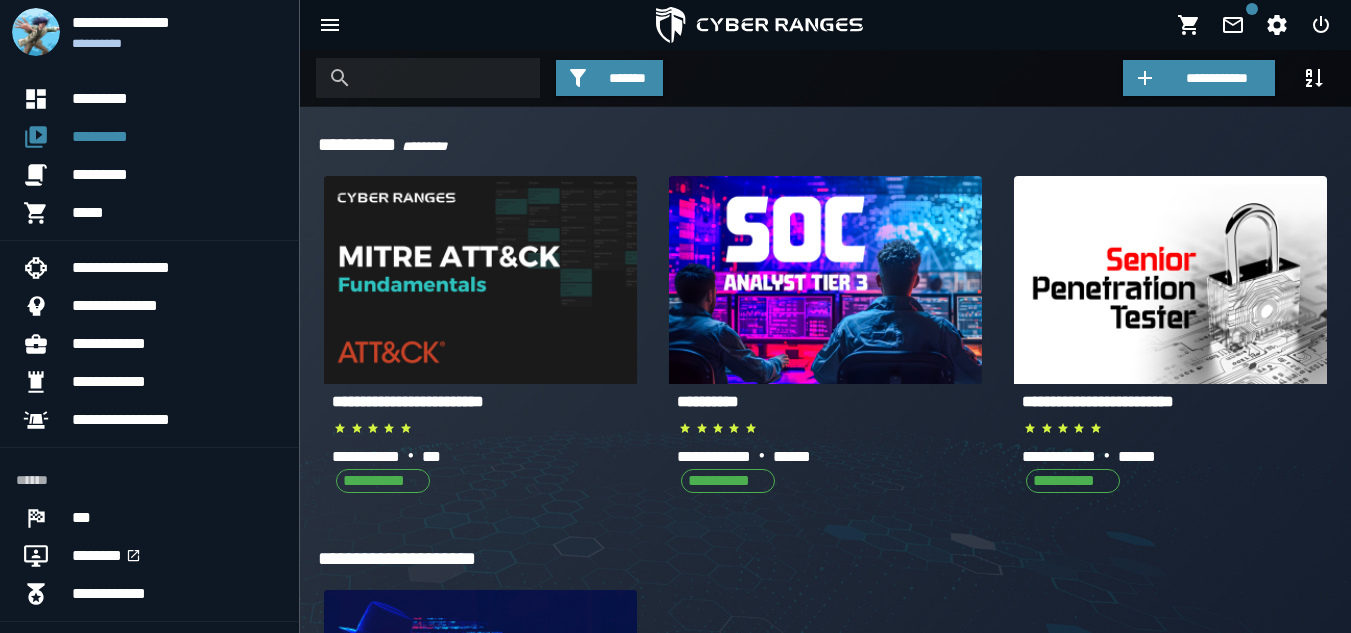 click on "**********" at bounding box center [825, 78] 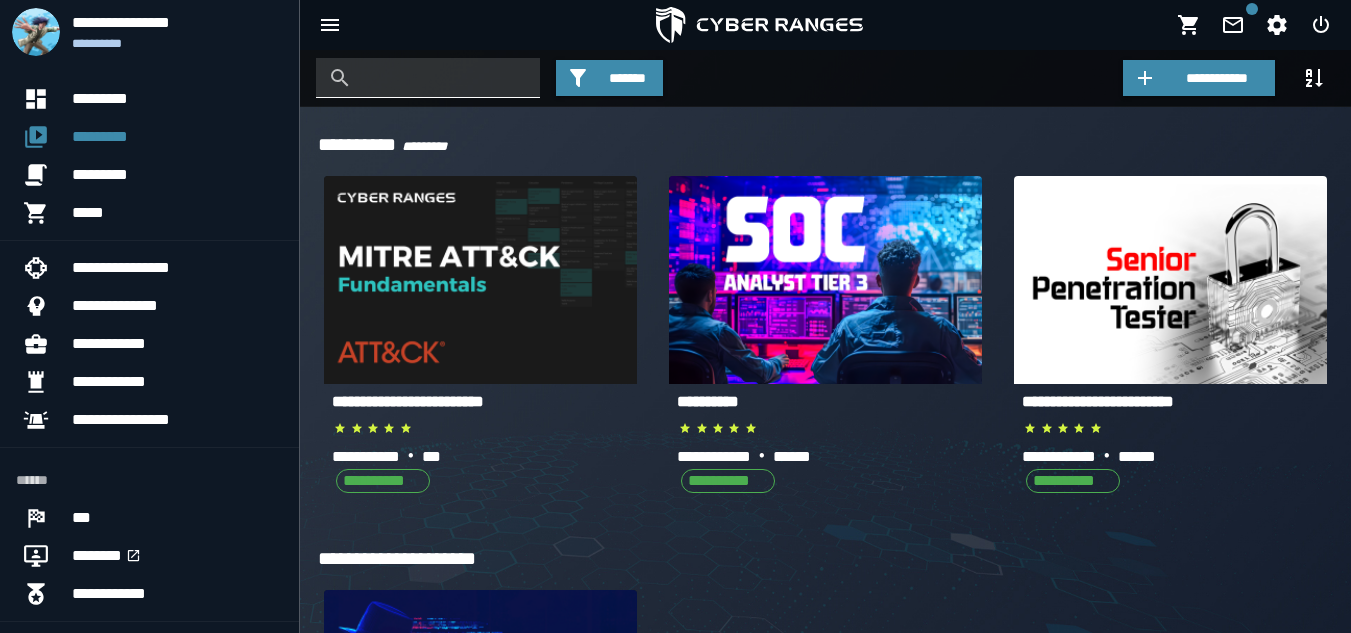 click at bounding box center [443, 78] 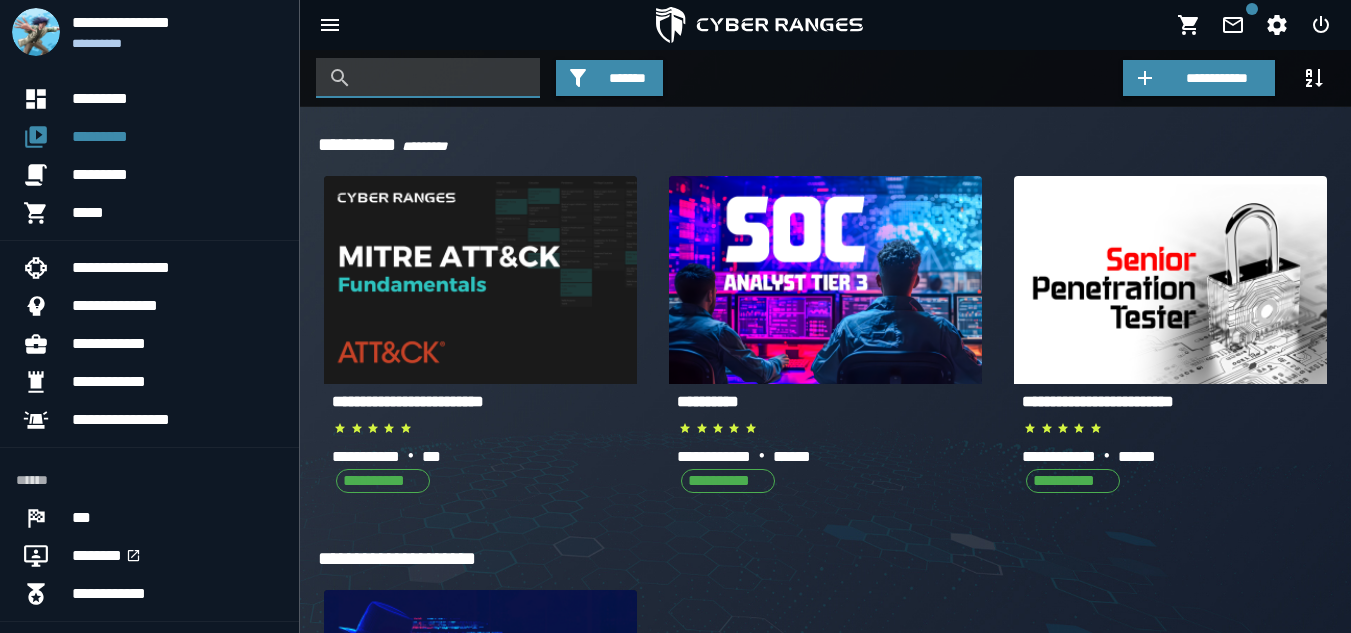 paste on "**********" 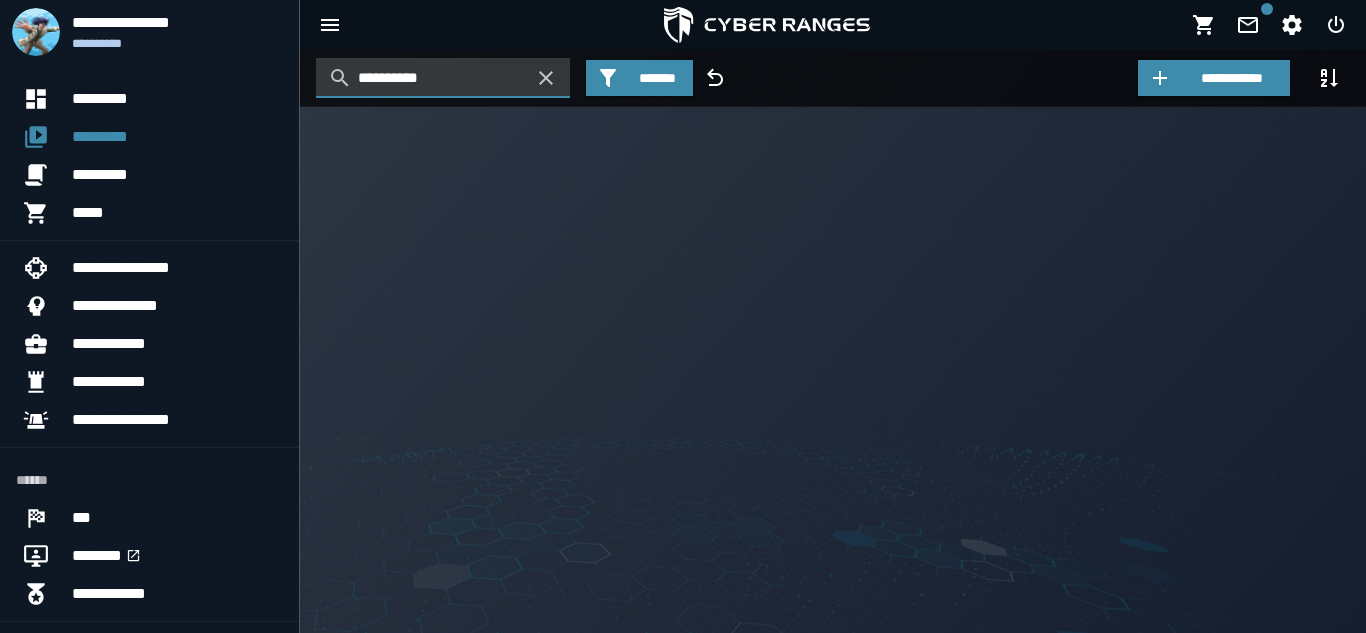 type on "**********" 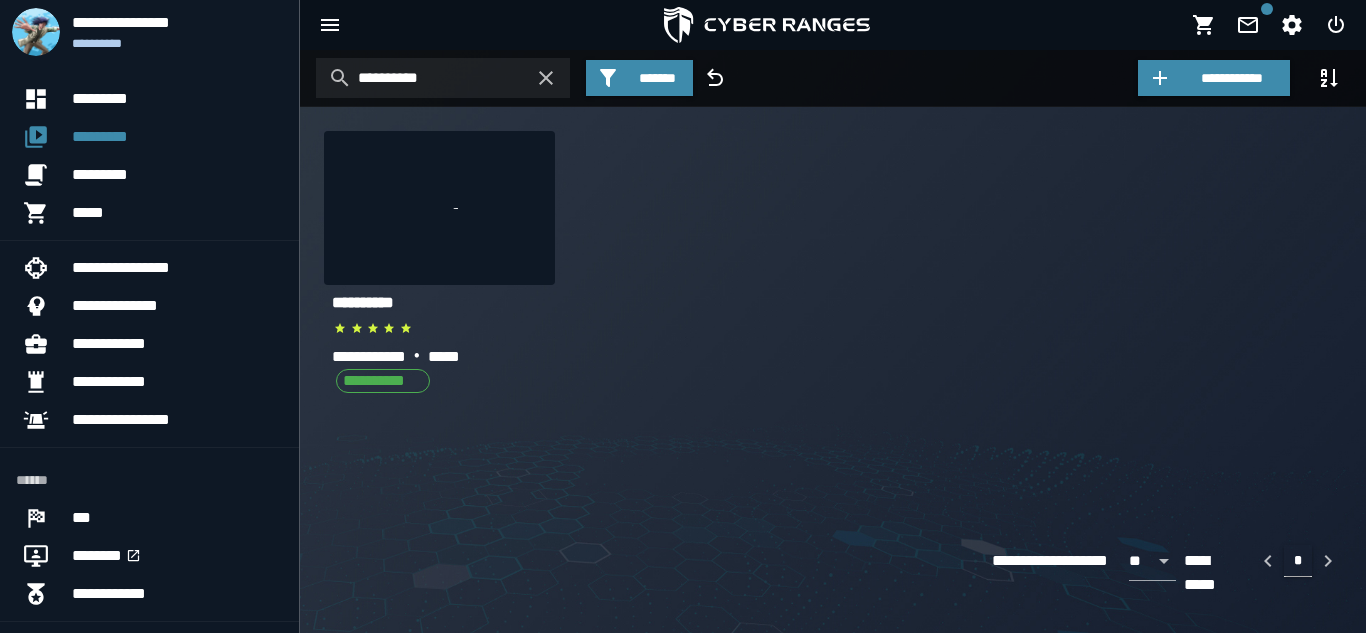 click at bounding box center (683, 316) 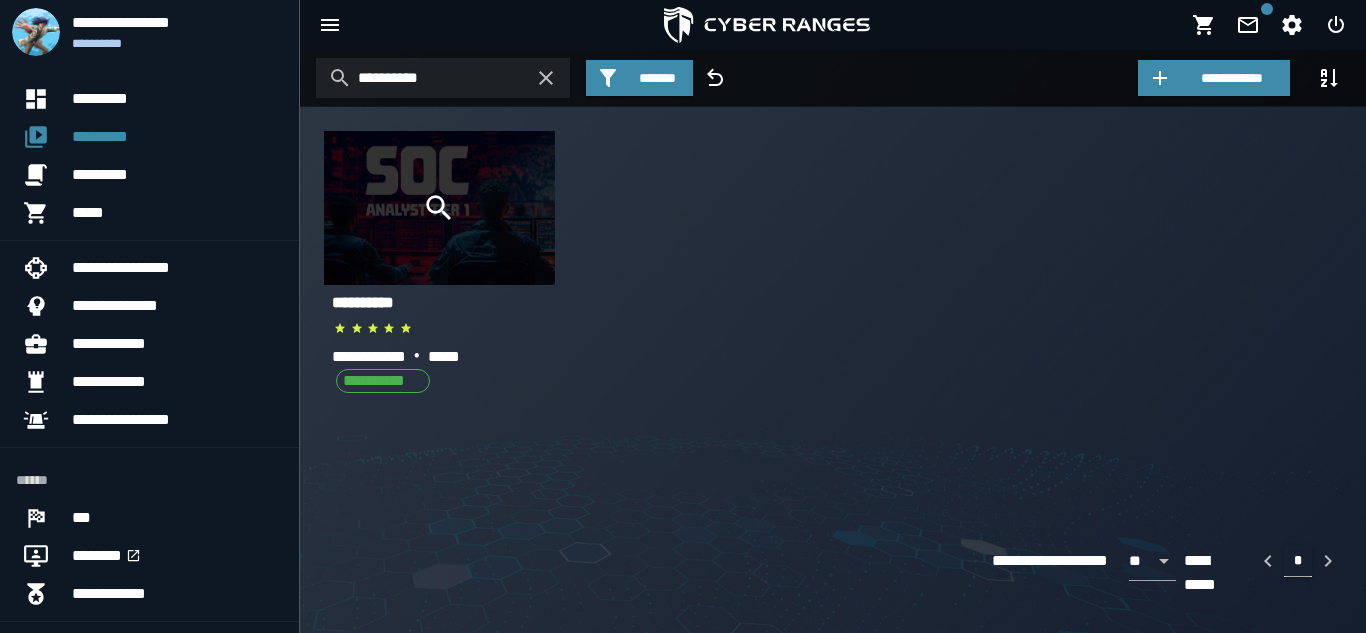 click 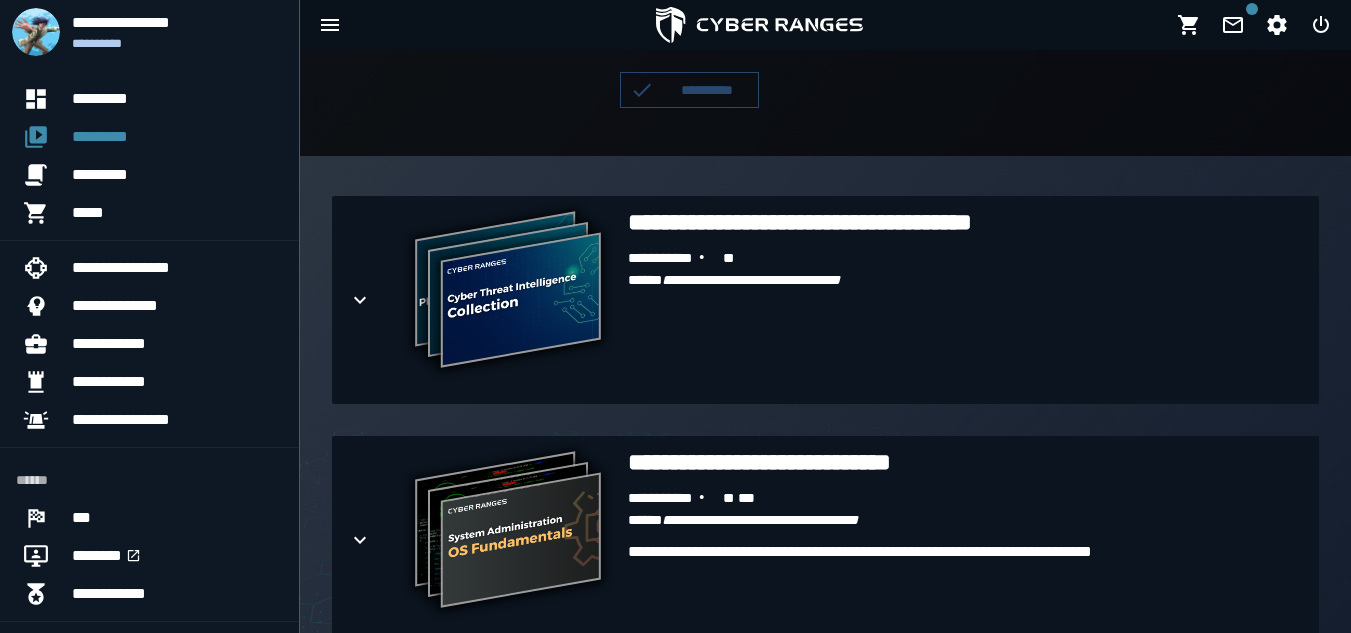 scroll, scrollTop: 450, scrollLeft: 0, axis: vertical 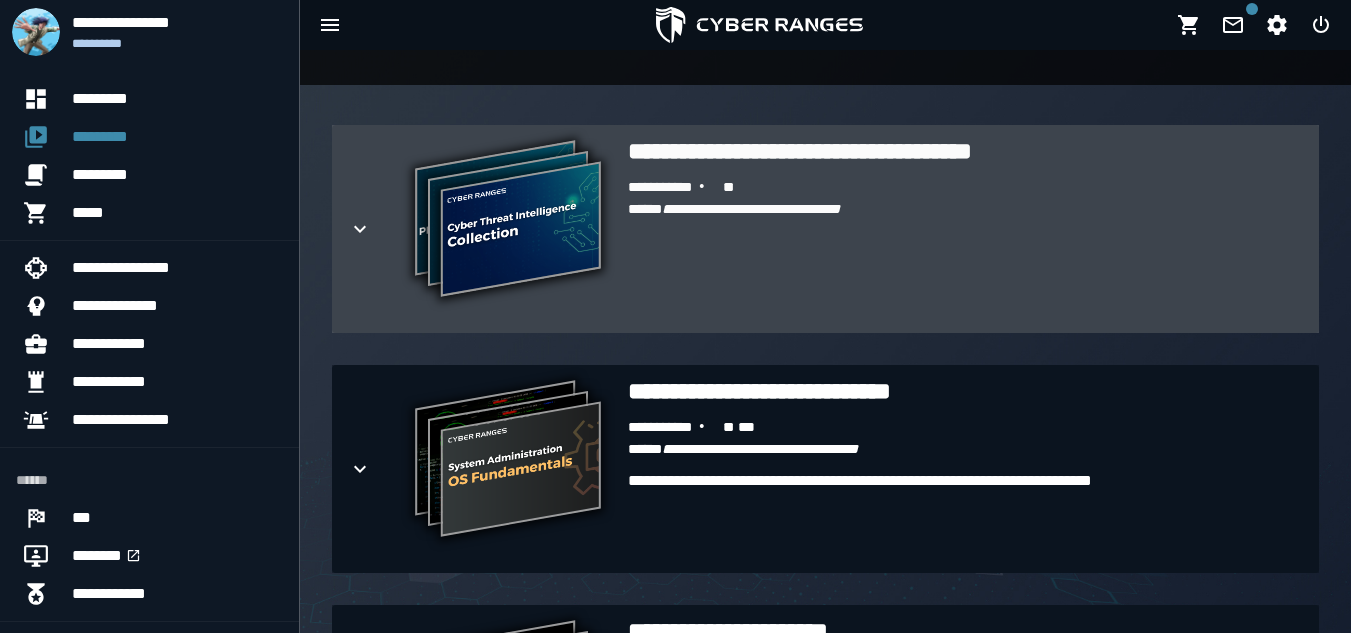 drag, startPoint x: 727, startPoint y: 224, endPoint x: 820, endPoint y: 220, distance: 93.08598 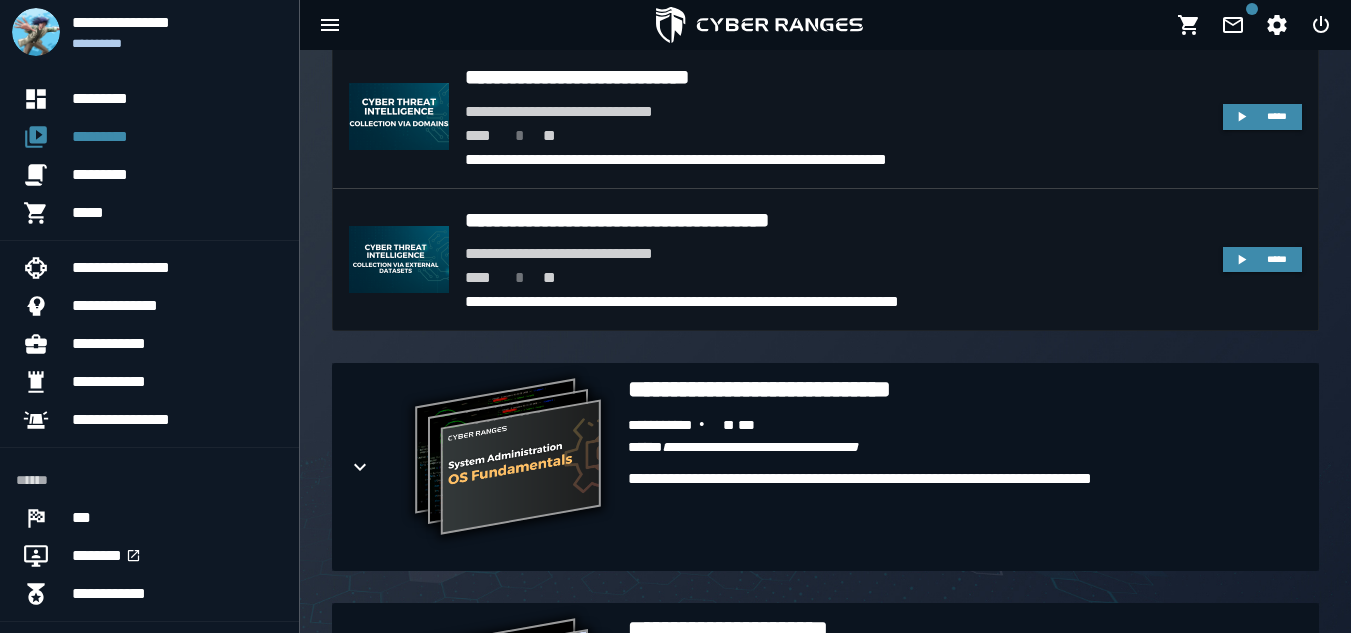 scroll, scrollTop: 1239, scrollLeft: 0, axis: vertical 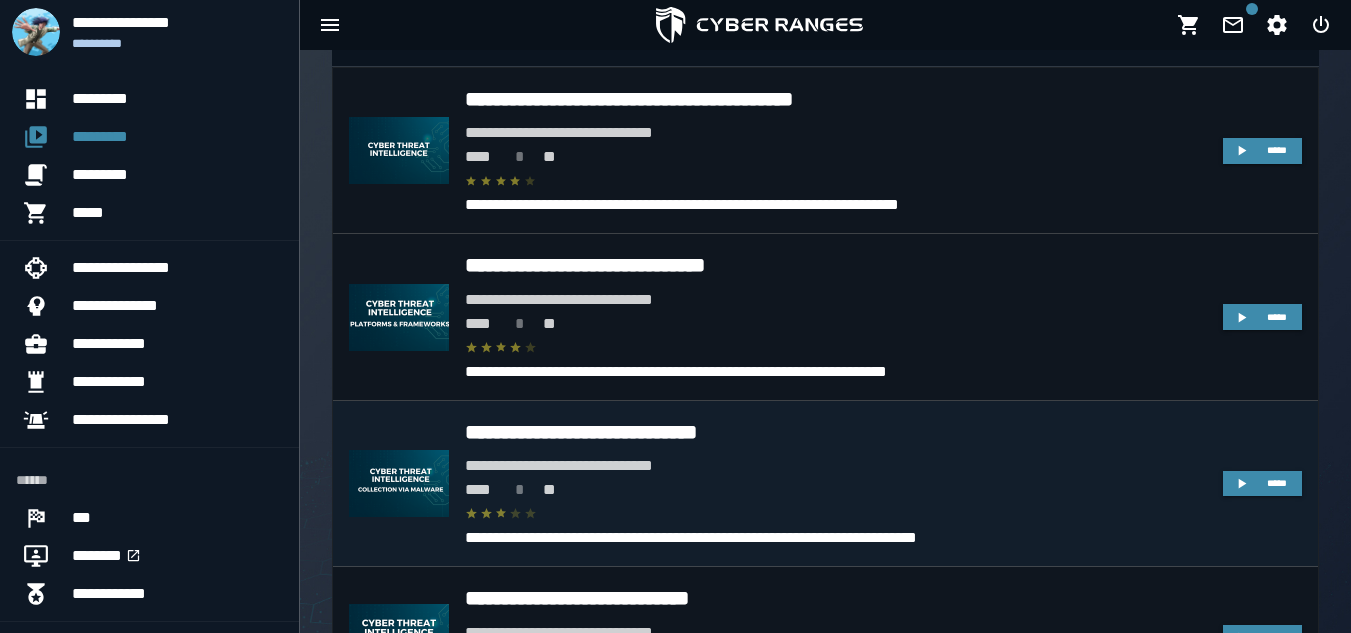 click at bounding box center [836, 514] 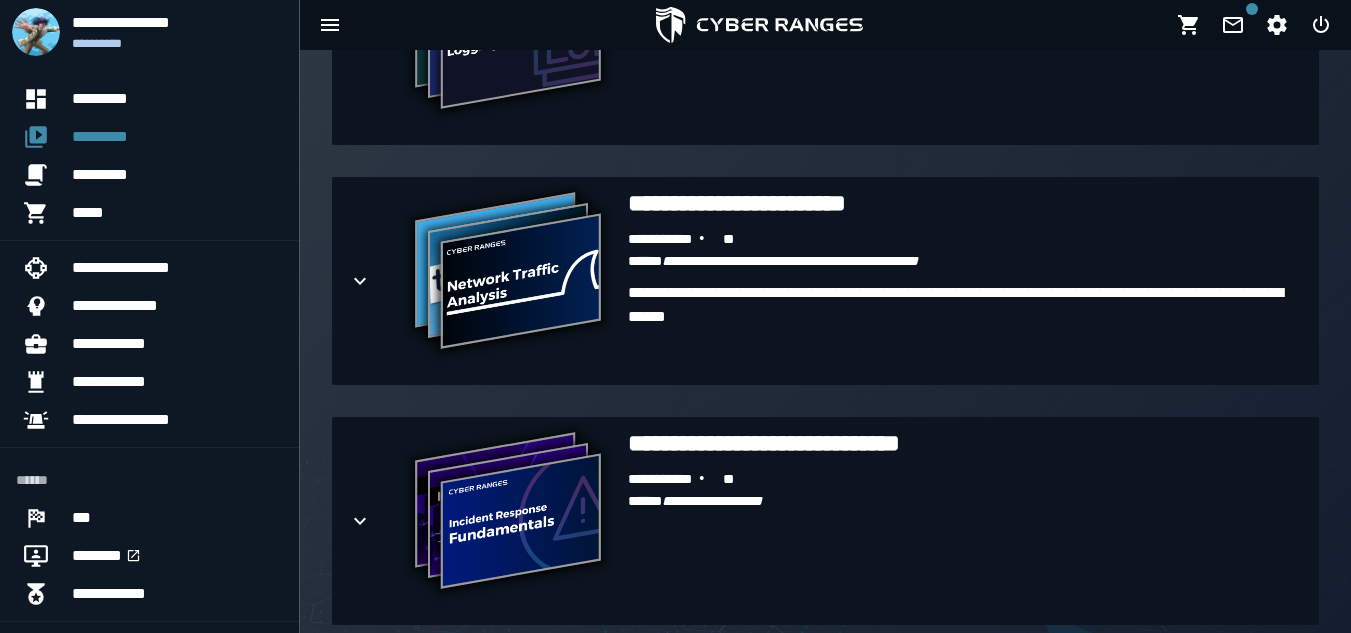 scroll, scrollTop: 2145, scrollLeft: 0, axis: vertical 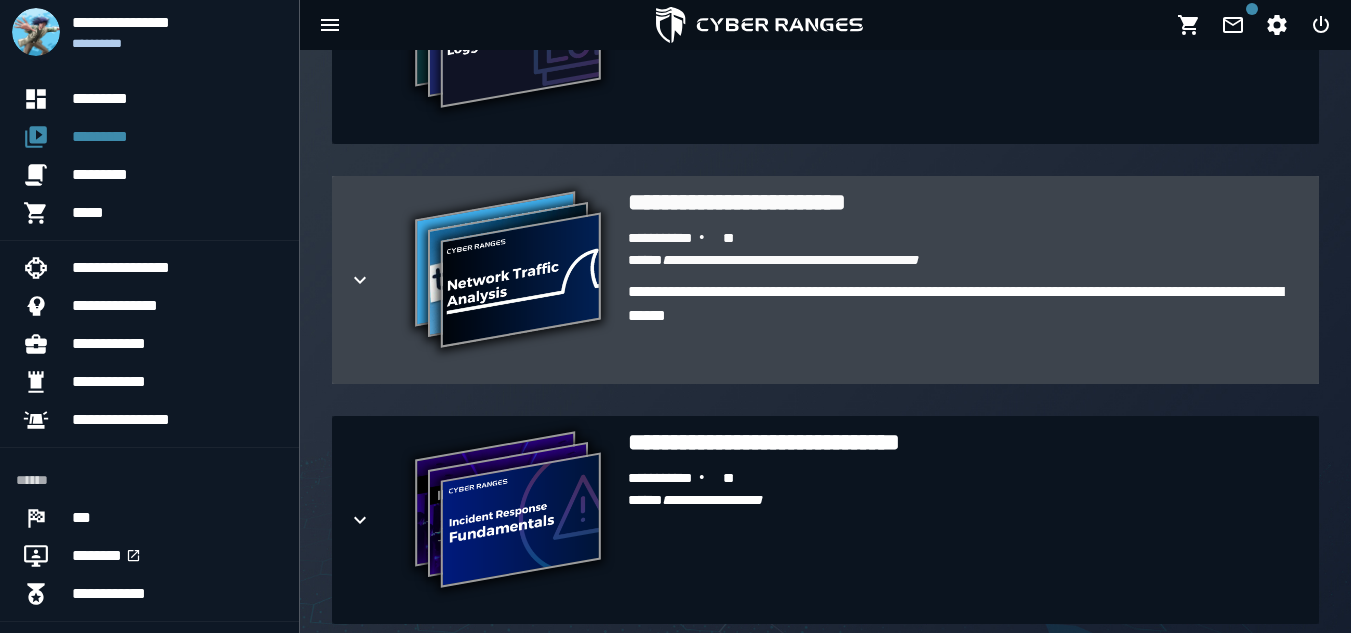 click 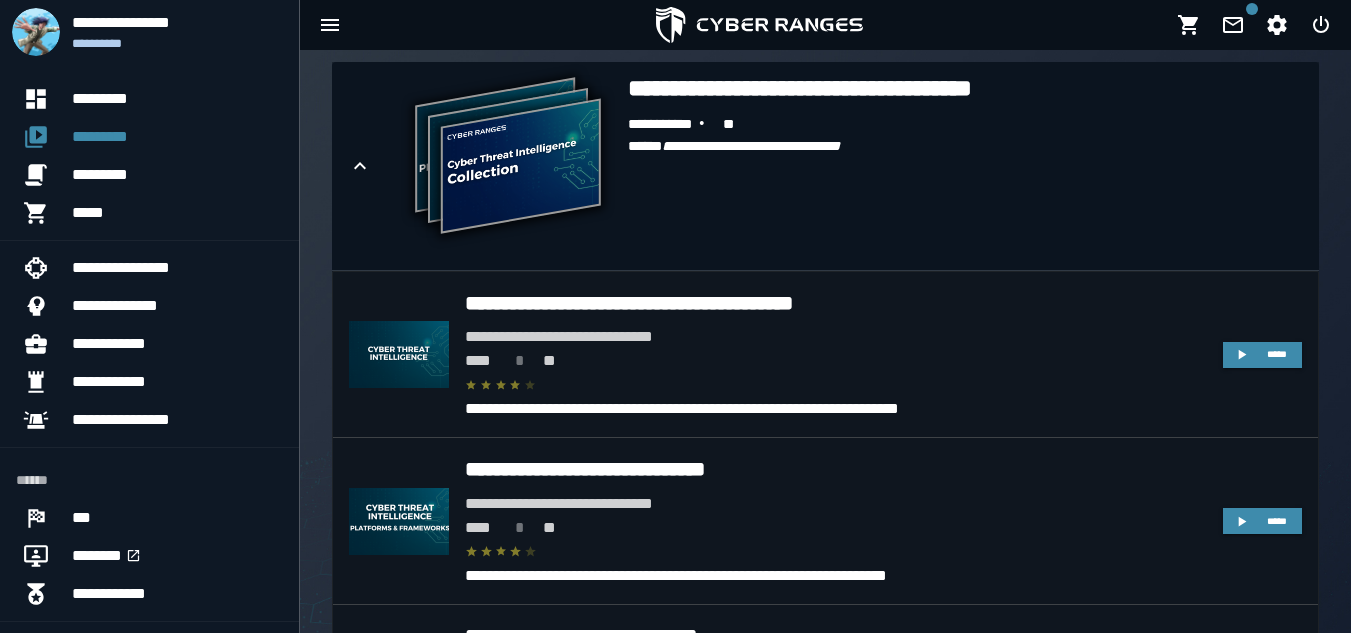 scroll, scrollTop: 511, scrollLeft: 0, axis: vertical 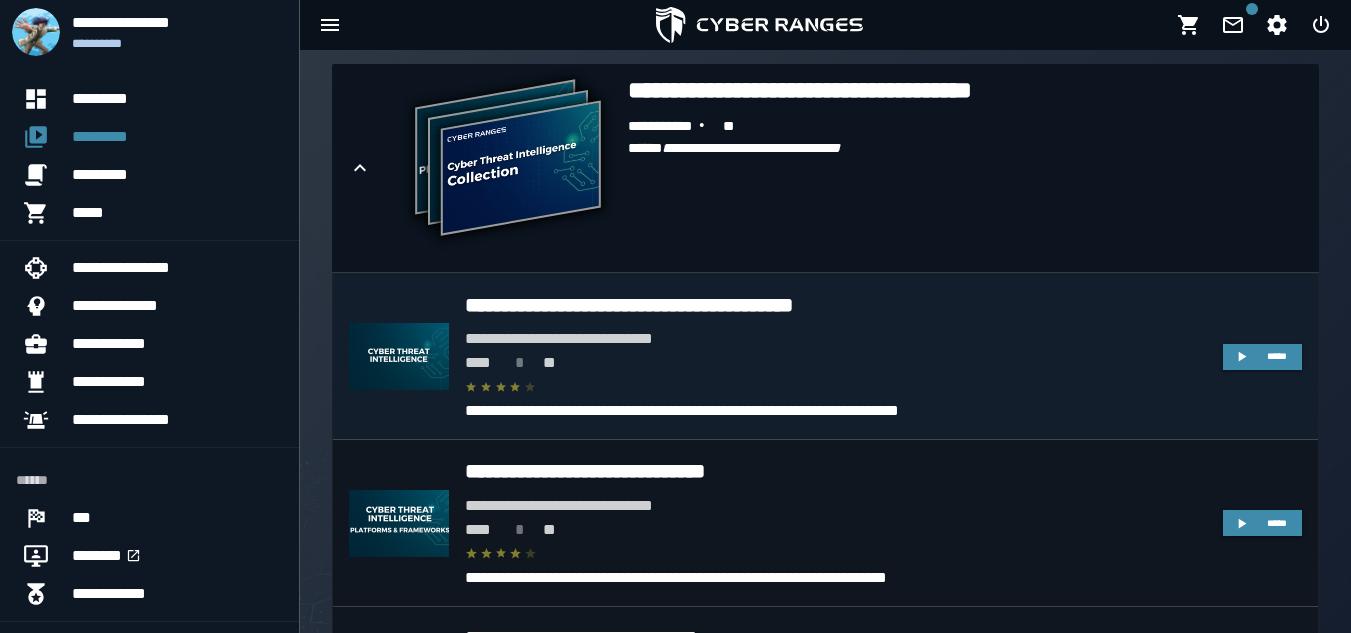 click on "**** * **" at bounding box center (836, 363) 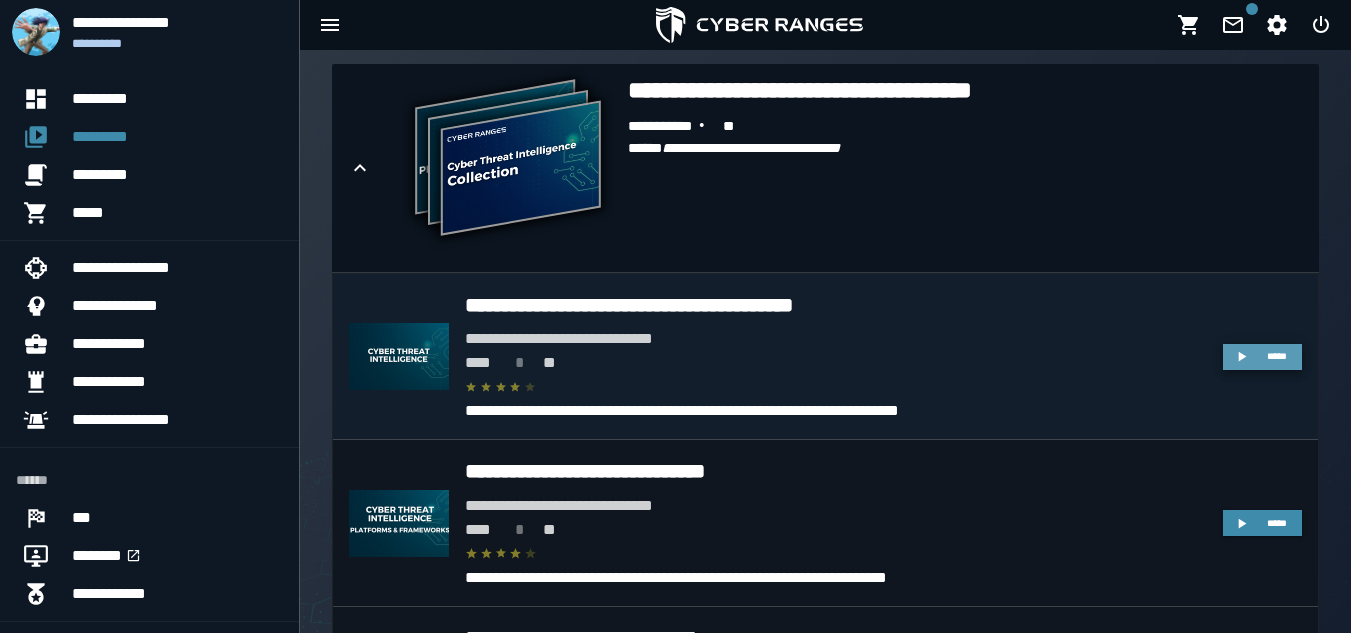 click on "*****" at bounding box center (1262, 357) 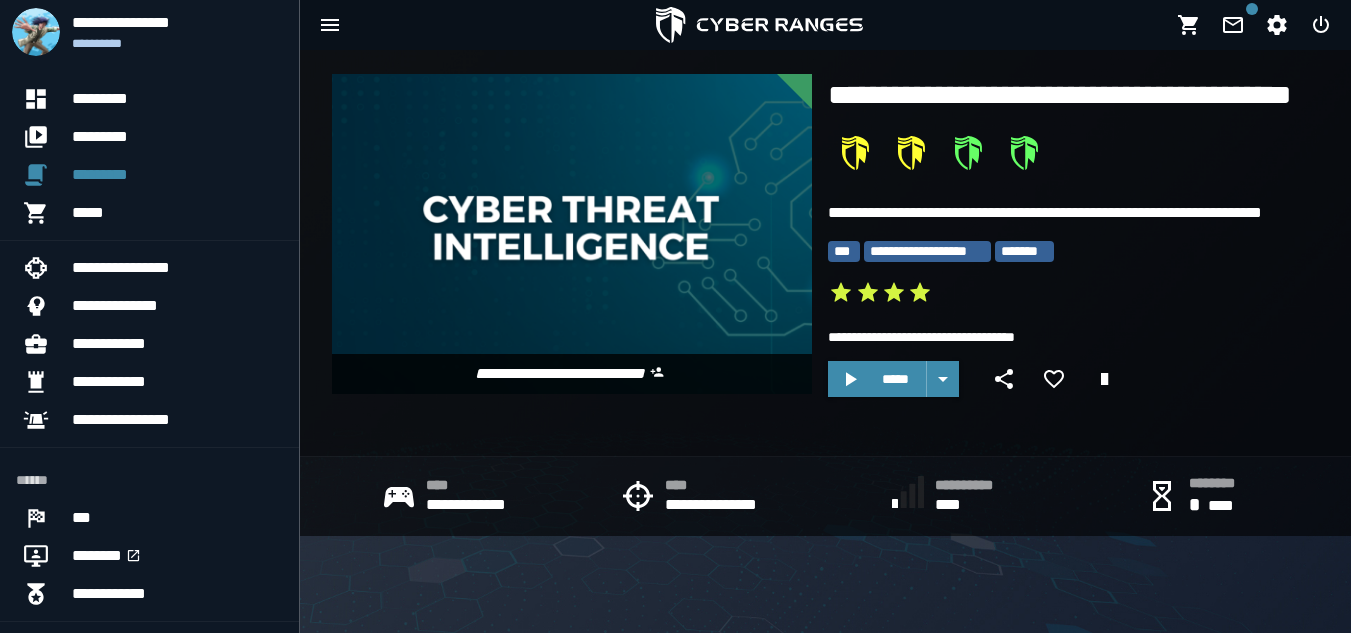 scroll, scrollTop: 17, scrollLeft: 0, axis: vertical 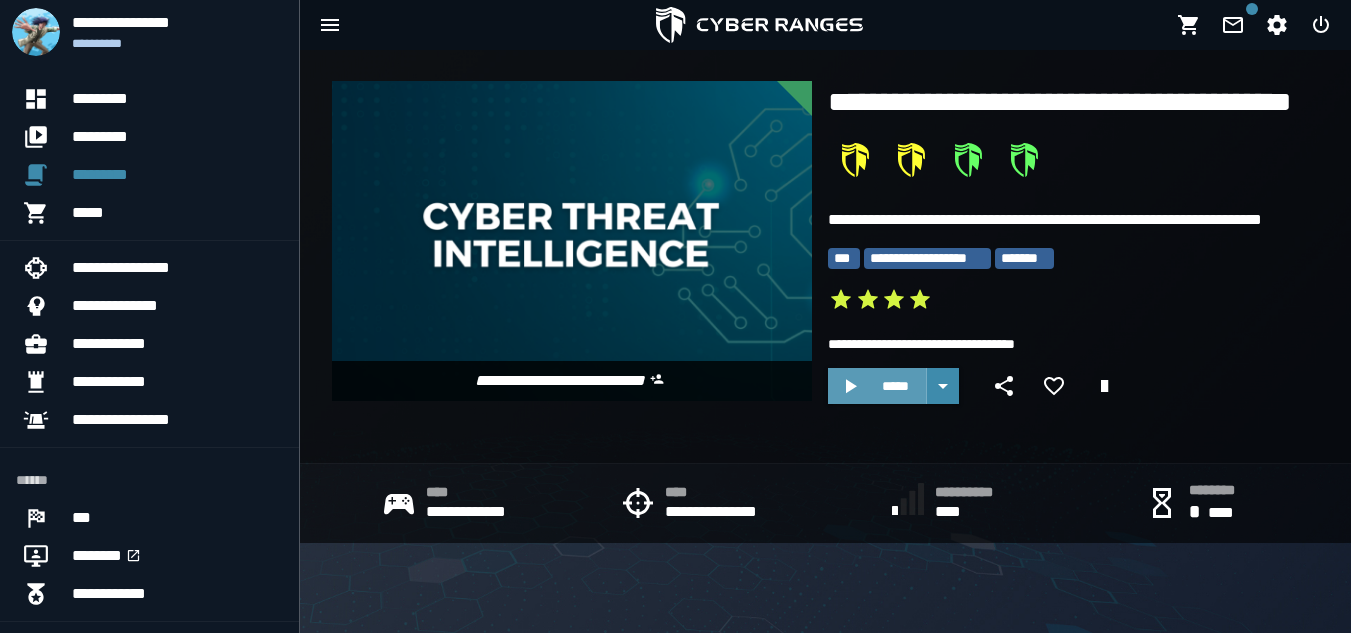 click on "*****" at bounding box center [877, 386] 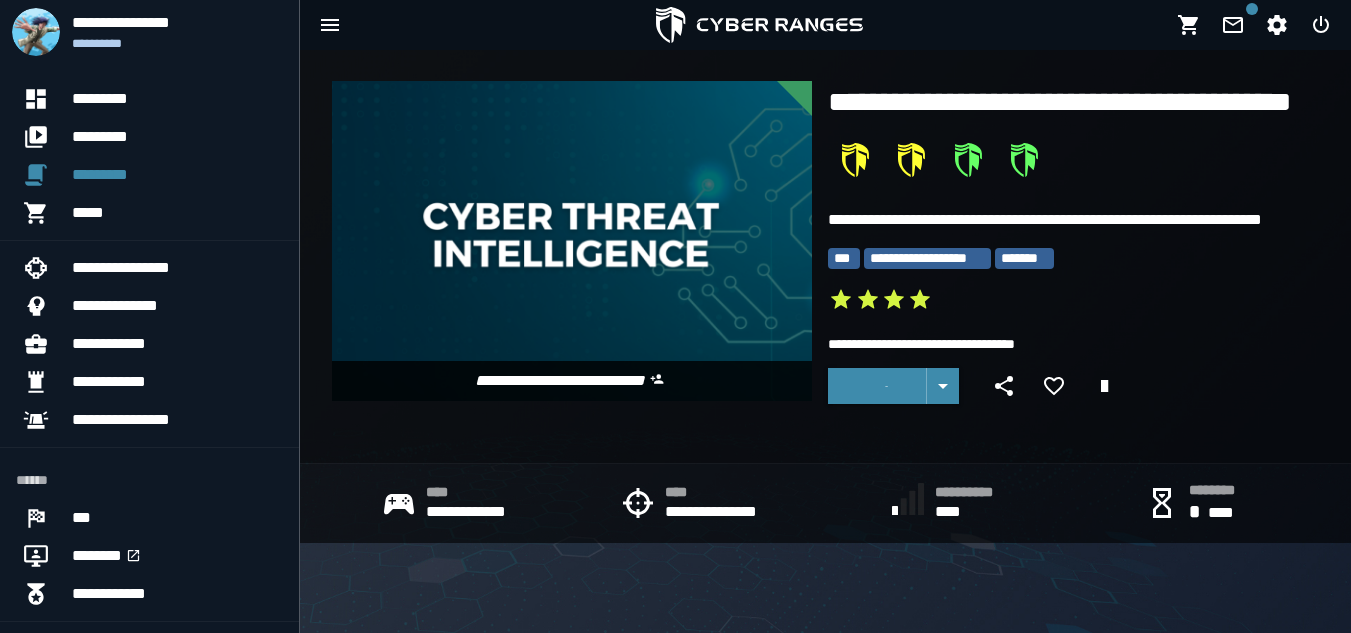 scroll, scrollTop: 0, scrollLeft: 0, axis: both 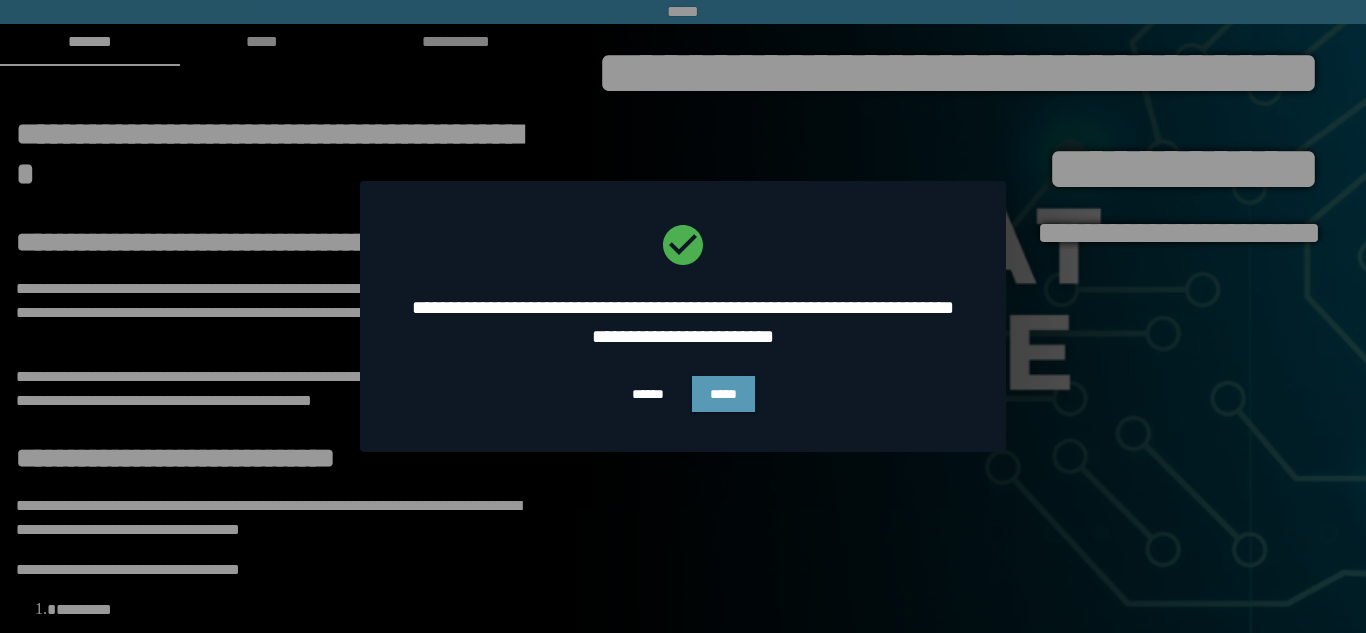 click on "*****" at bounding box center [723, 394] 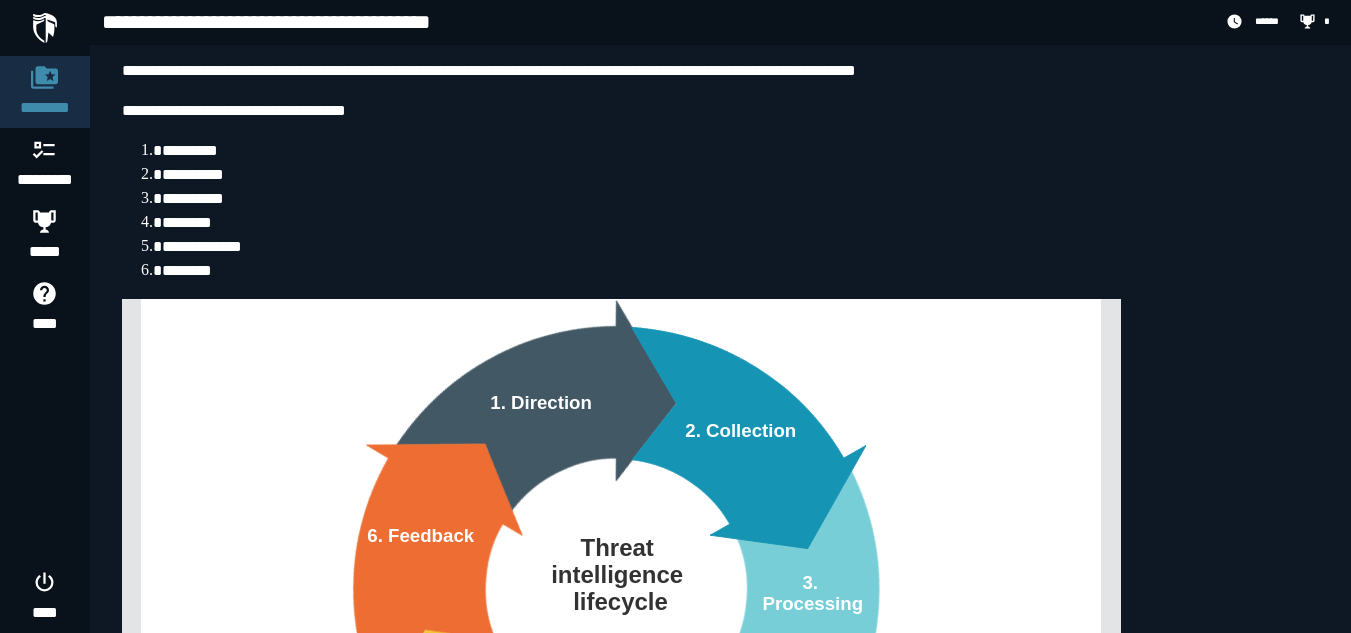 scroll, scrollTop: 0, scrollLeft: 0, axis: both 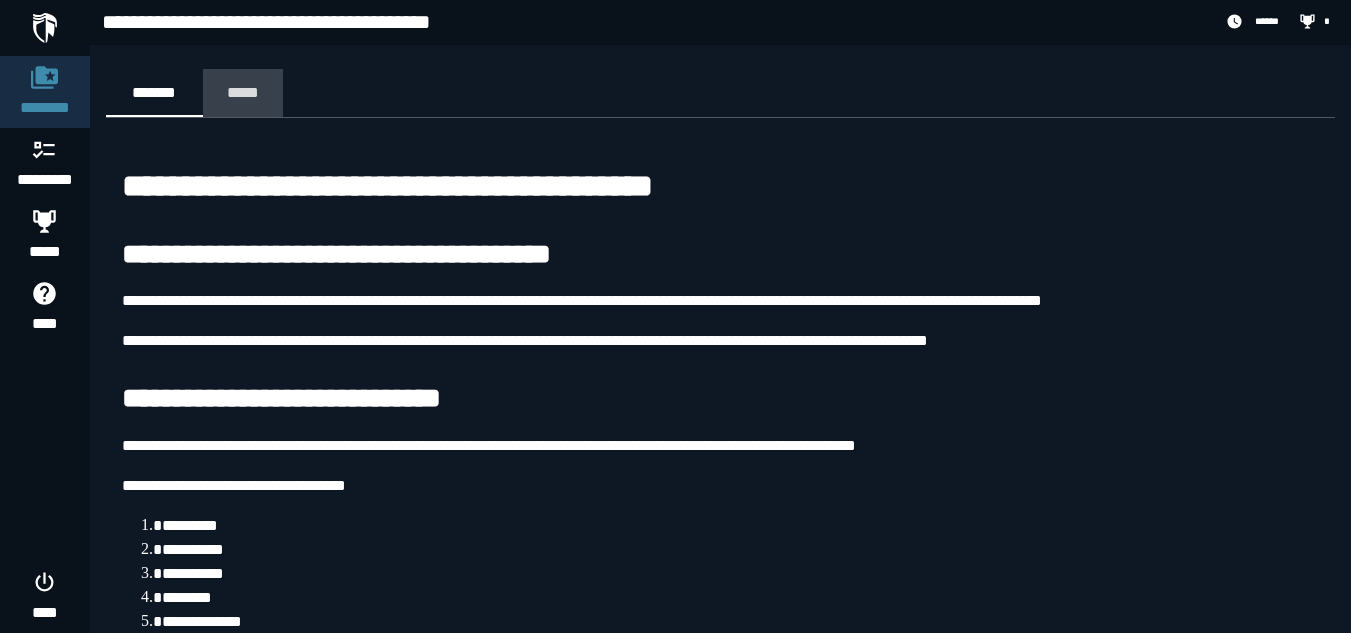 click on "*****" at bounding box center (243, 92) 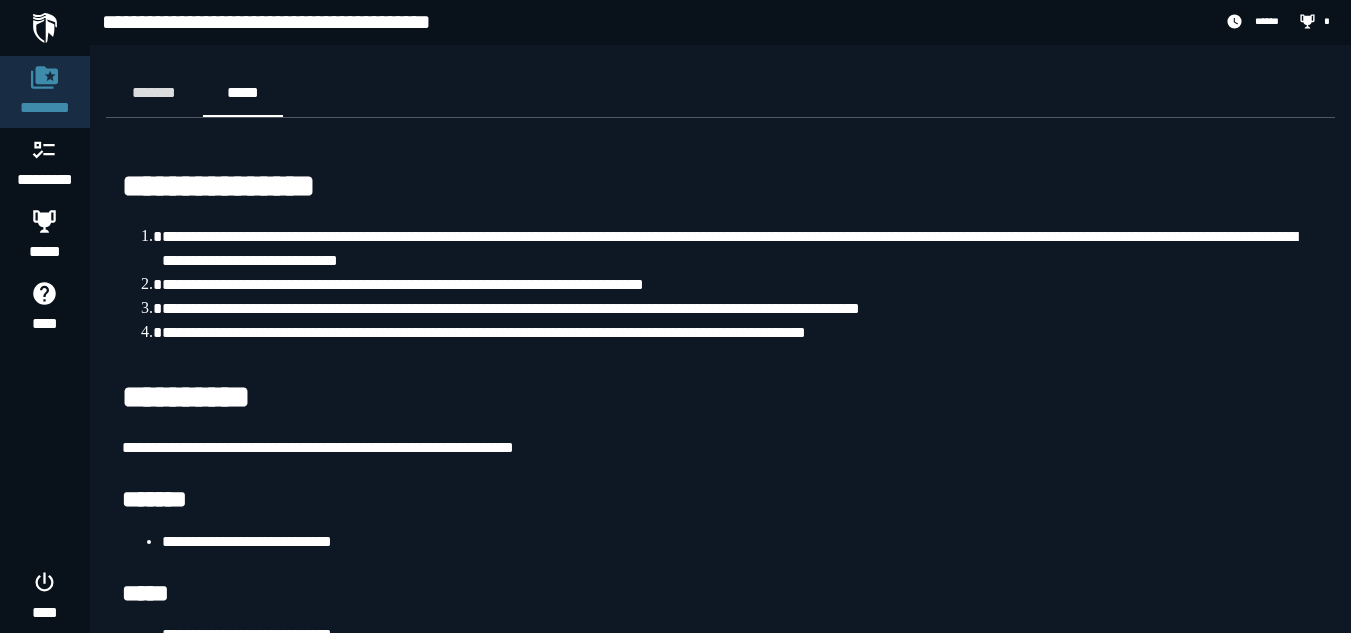 scroll, scrollTop: 46, scrollLeft: 0, axis: vertical 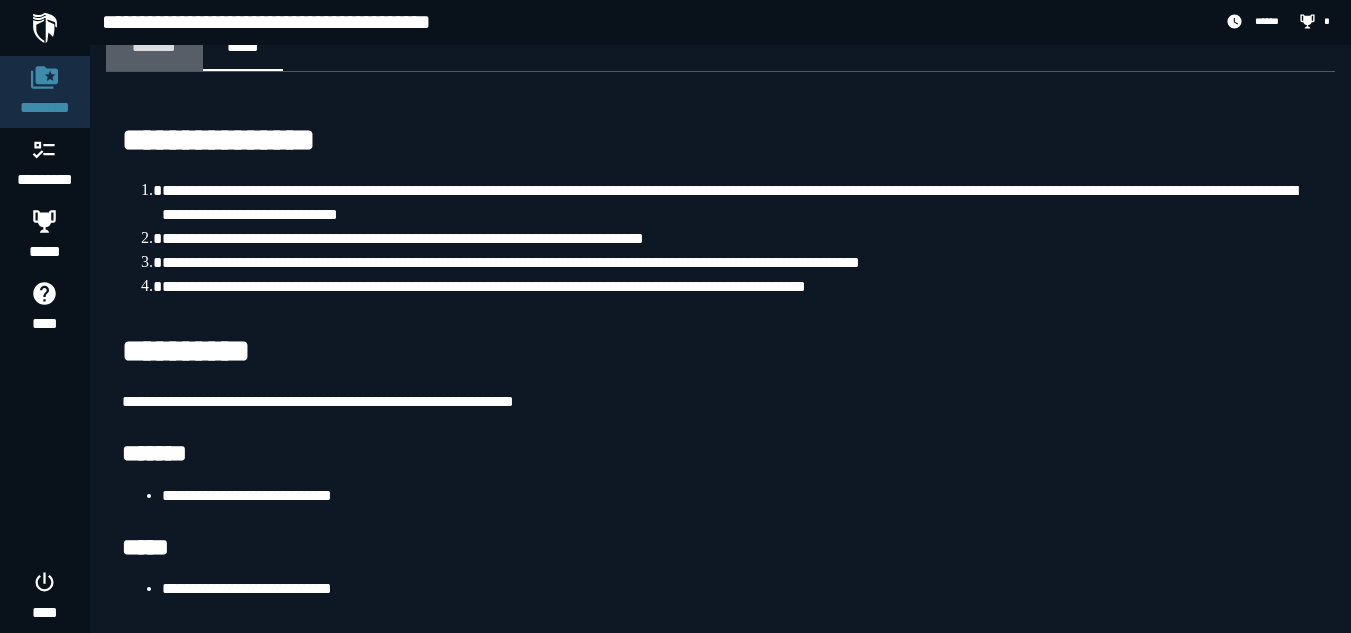 click on "*******" at bounding box center (154, 46) 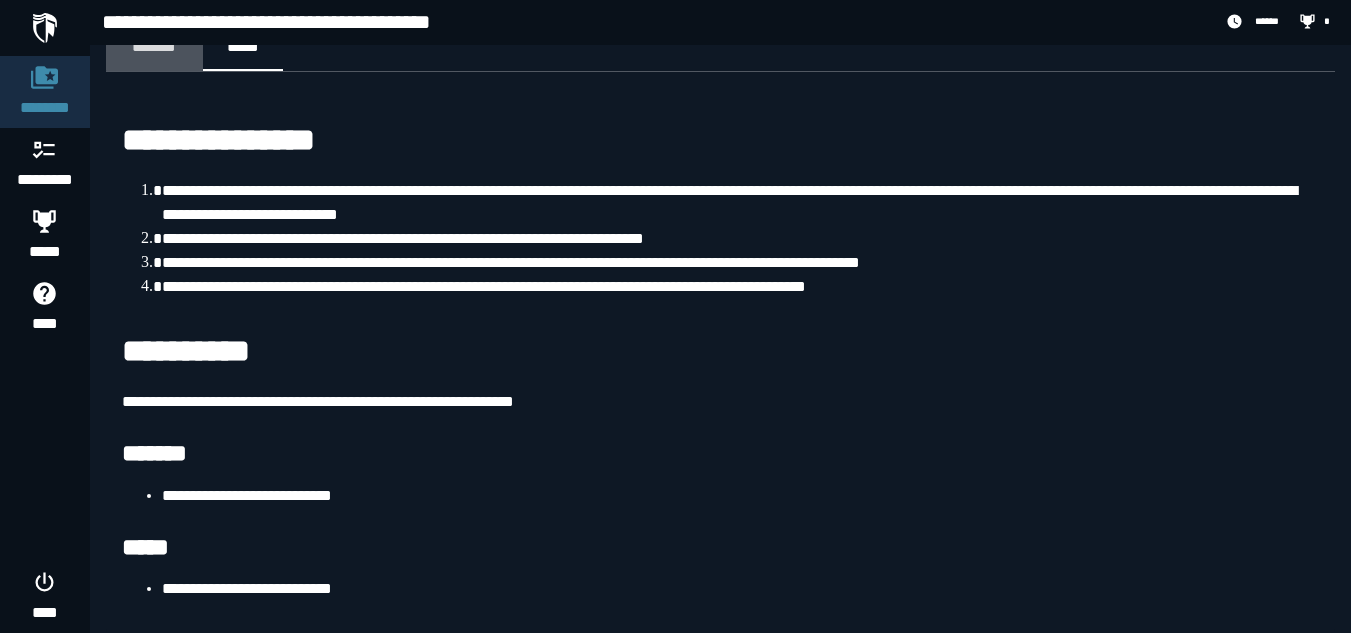 scroll, scrollTop: 0, scrollLeft: 0, axis: both 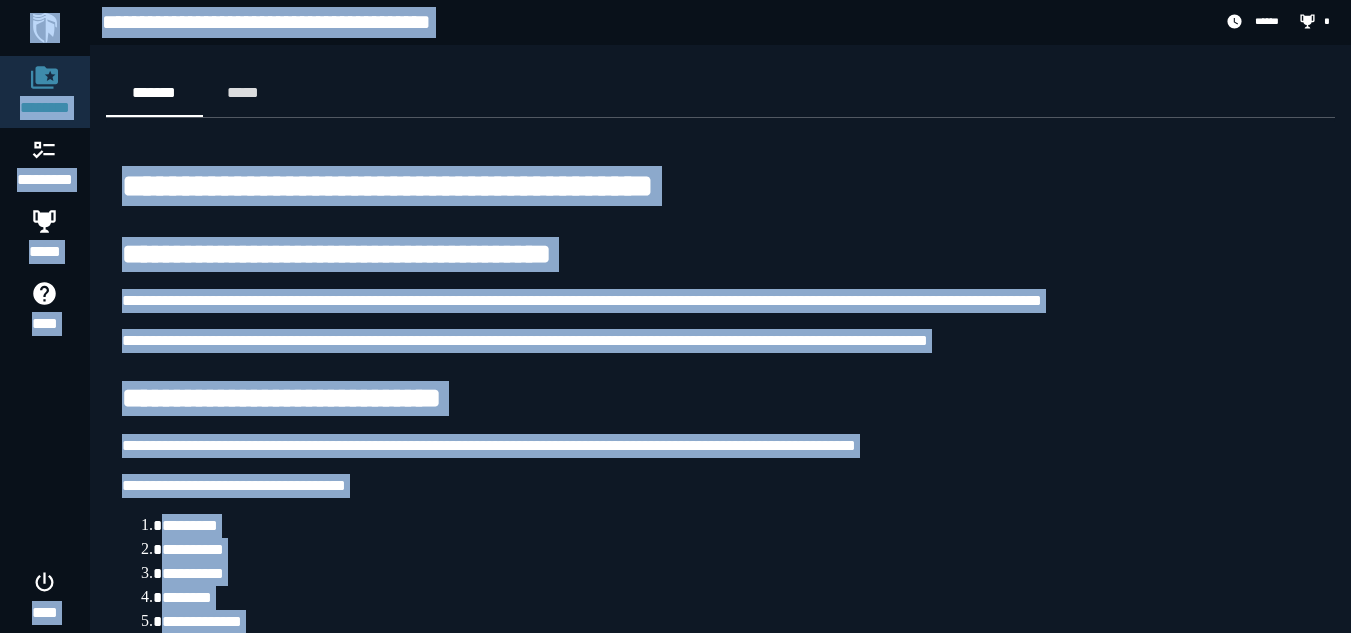 click on "**********" at bounding box center (720, 3576) 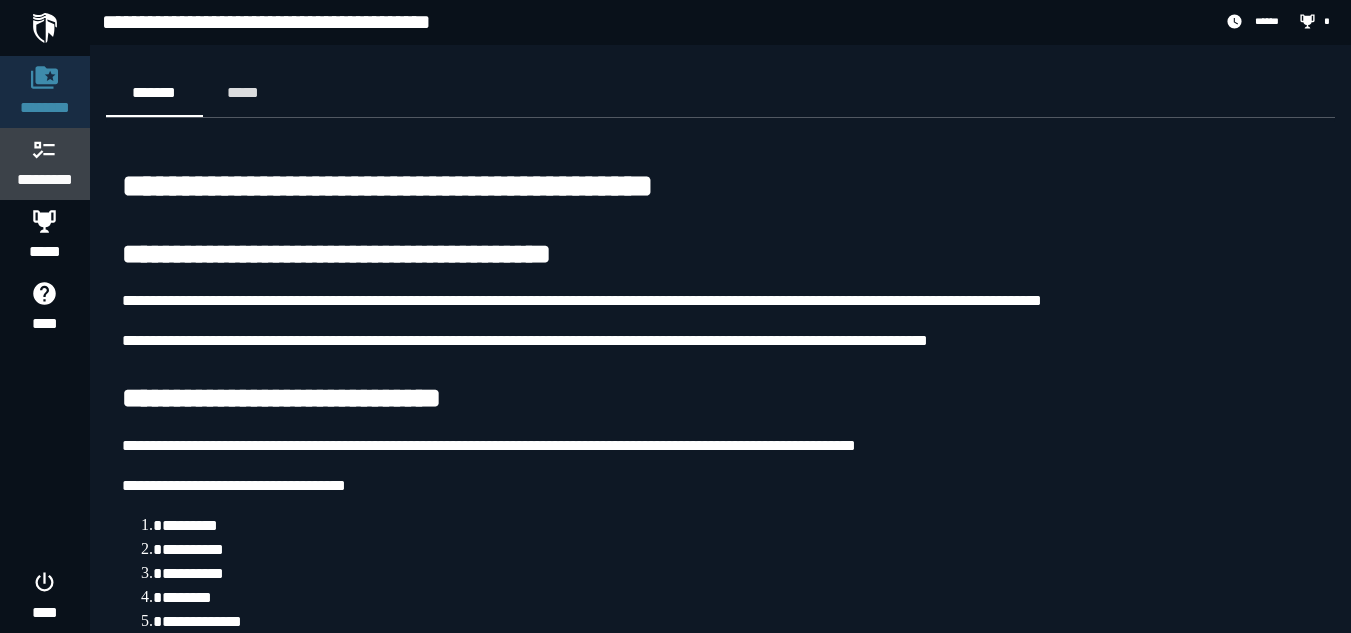 click on "*********" at bounding box center [45, 180] 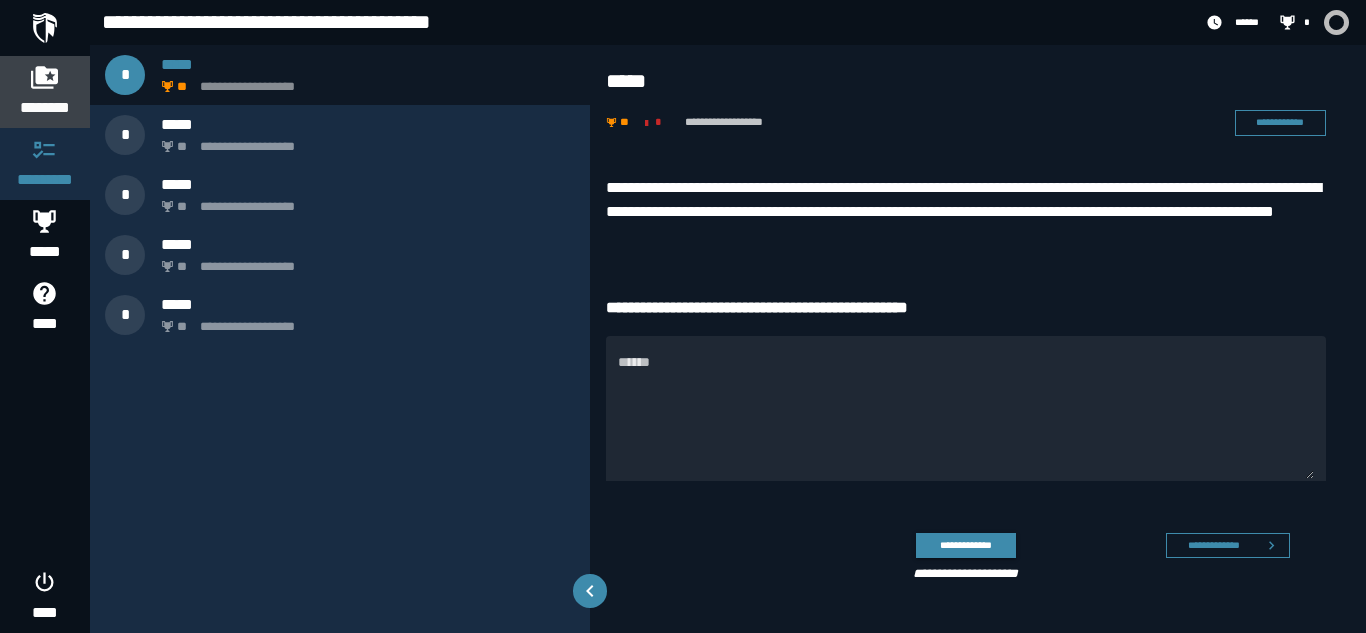 click on "********" at bounding box center (45, 108) 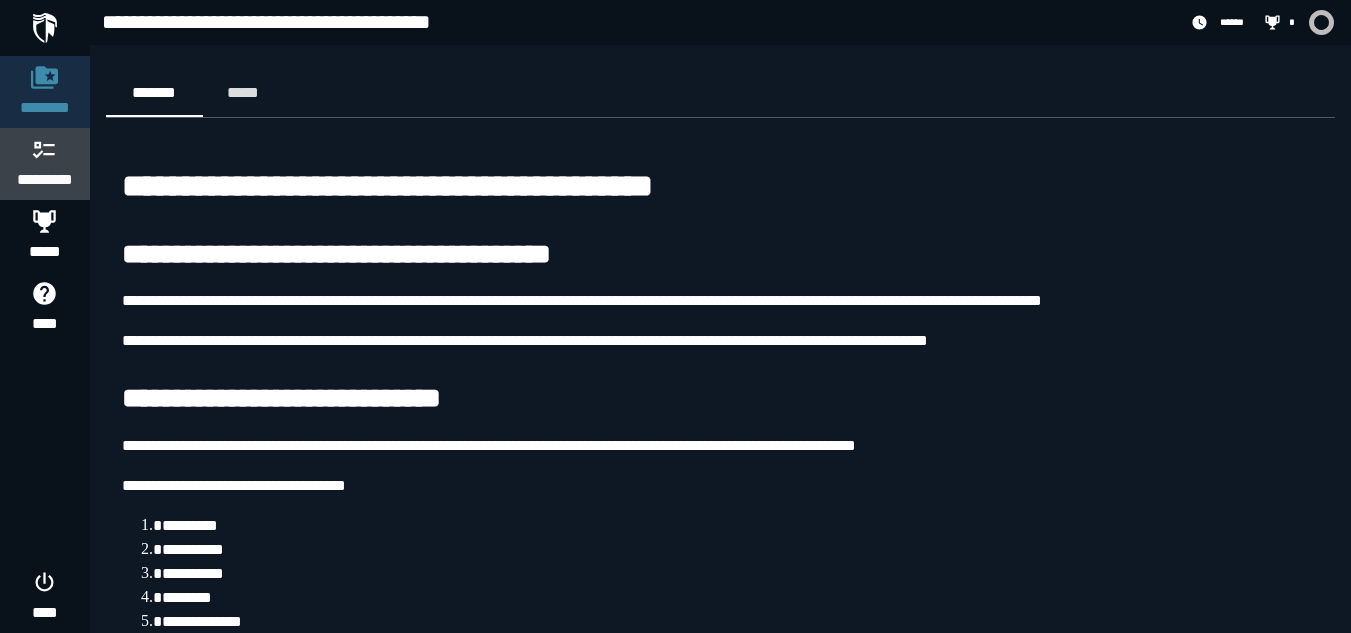 click on "*********" at bounding box center (45, 164) 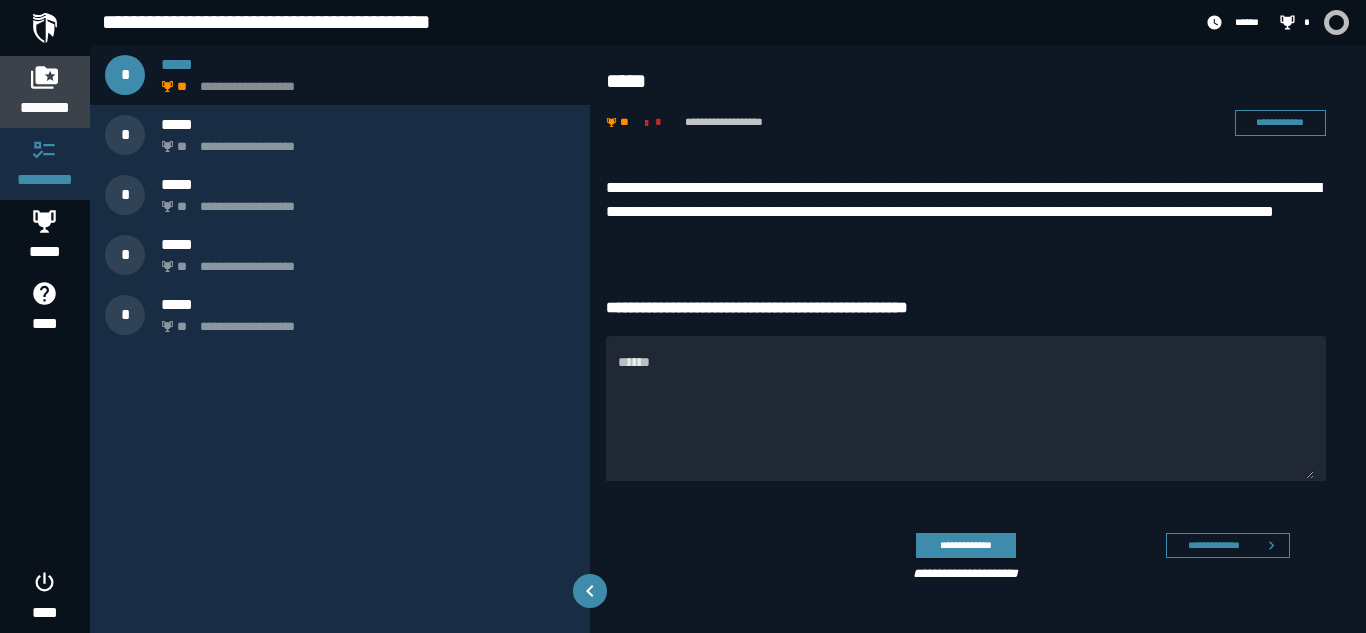 click at bounding box center [45, 77] 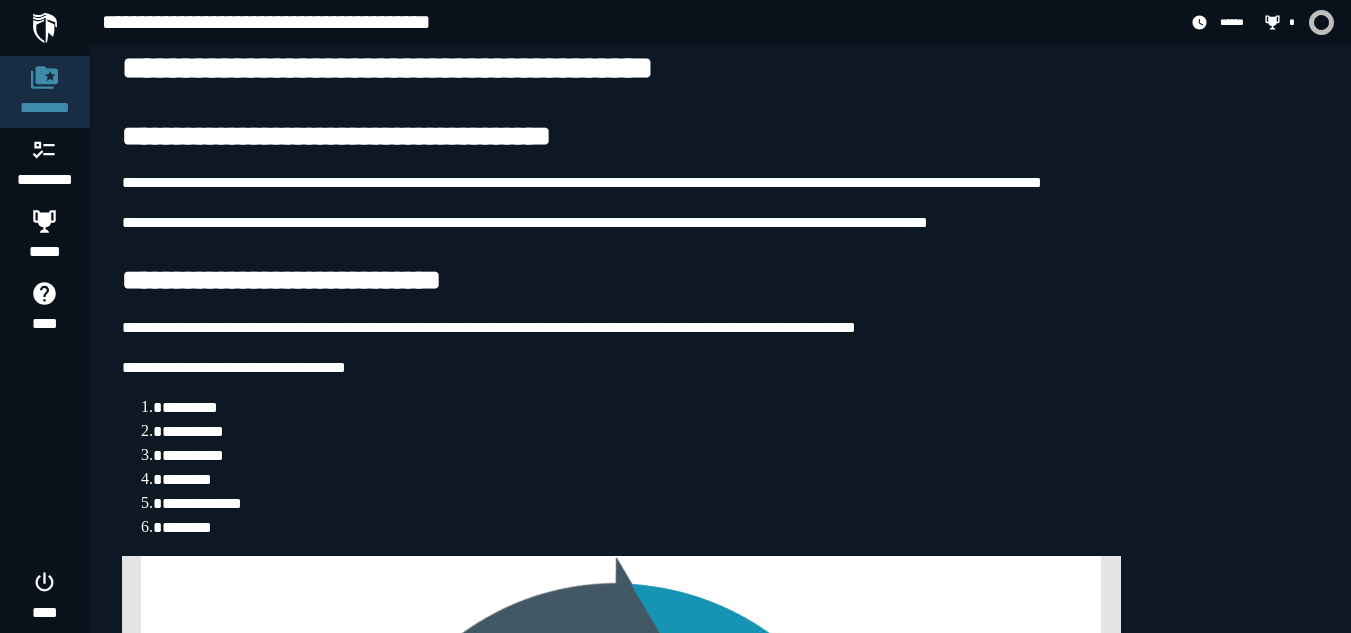 scroll, scrollTop: 119, scrollLeft: 0, axis: vertical 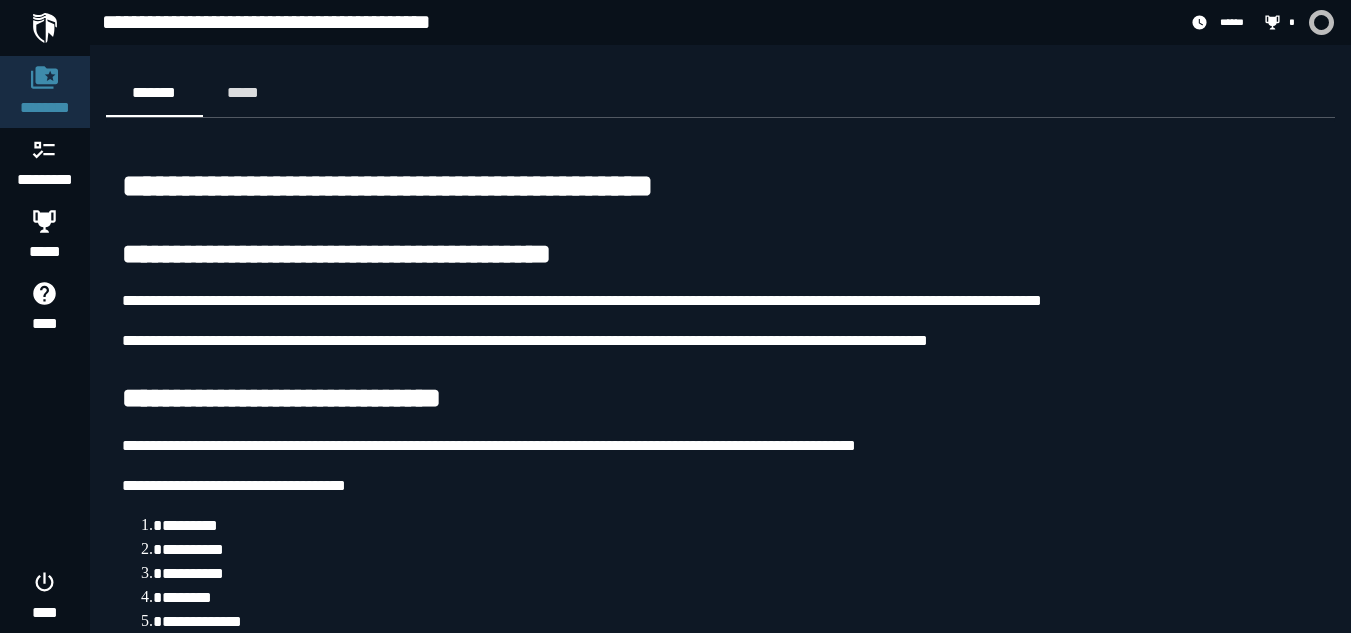click 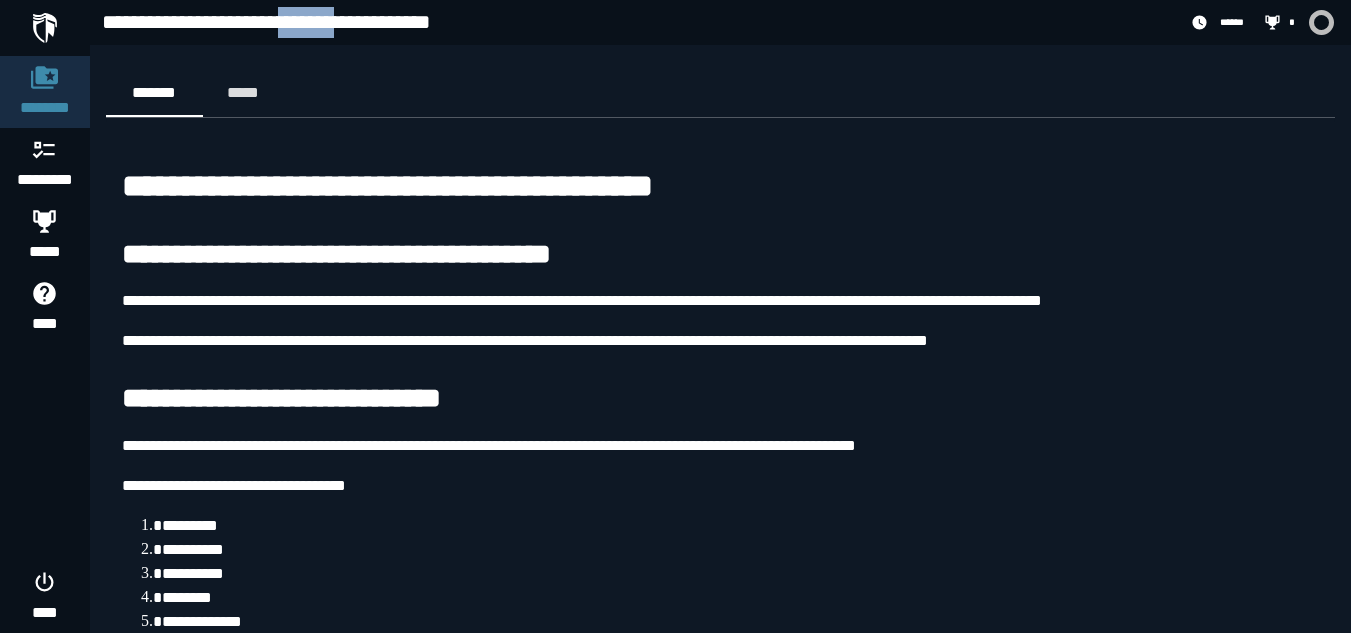 click on "**********" at bounding box center [637, 23] 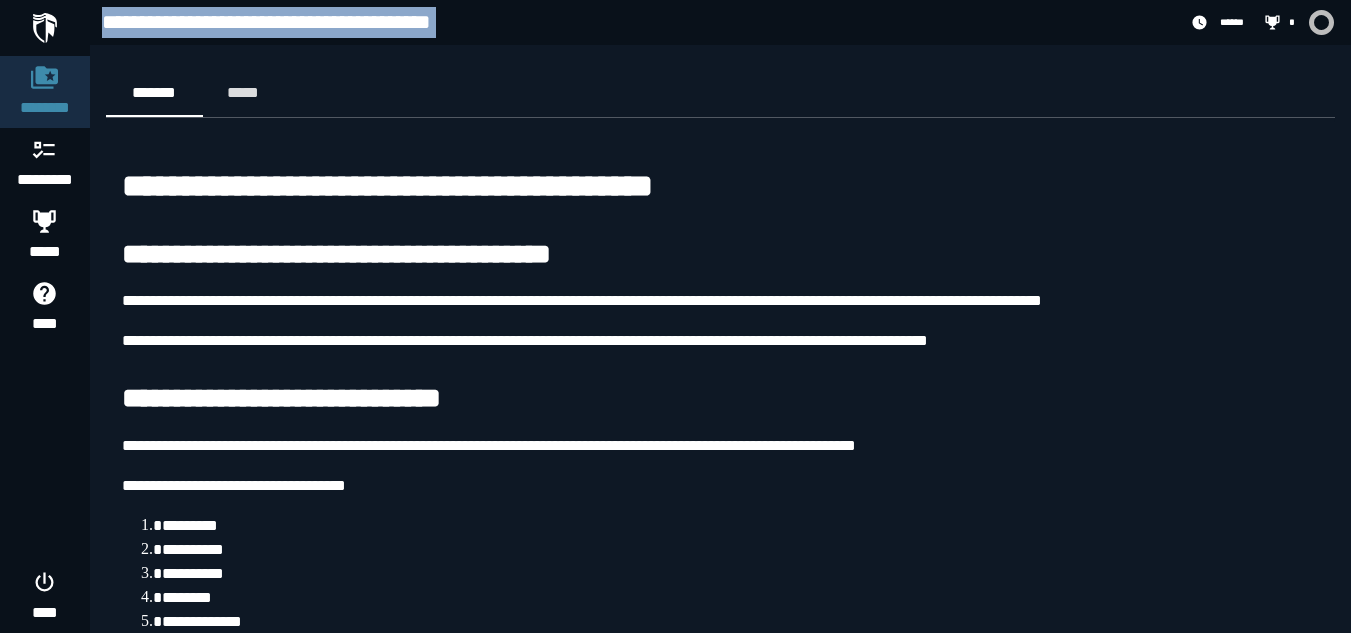 click on "**********" at bounding box center (637, 23) 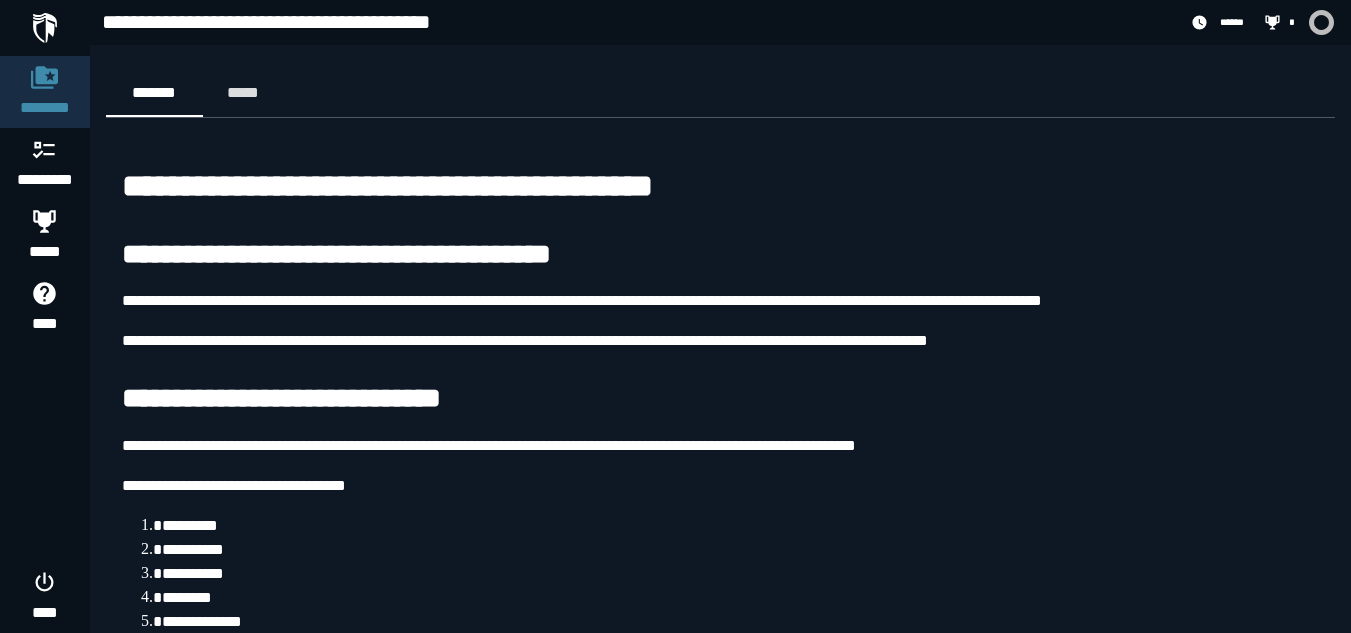 click on "**********" at bounding box center (336, 254) 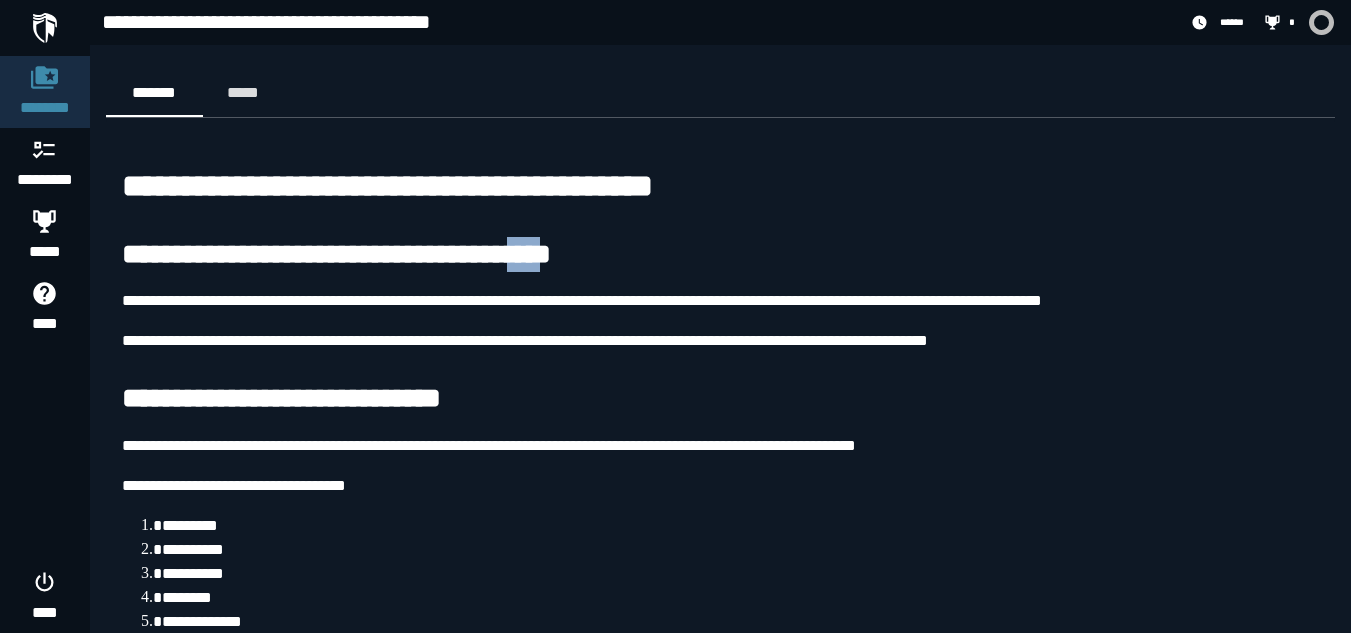 click on "**********" at bounding box center (336, 254) 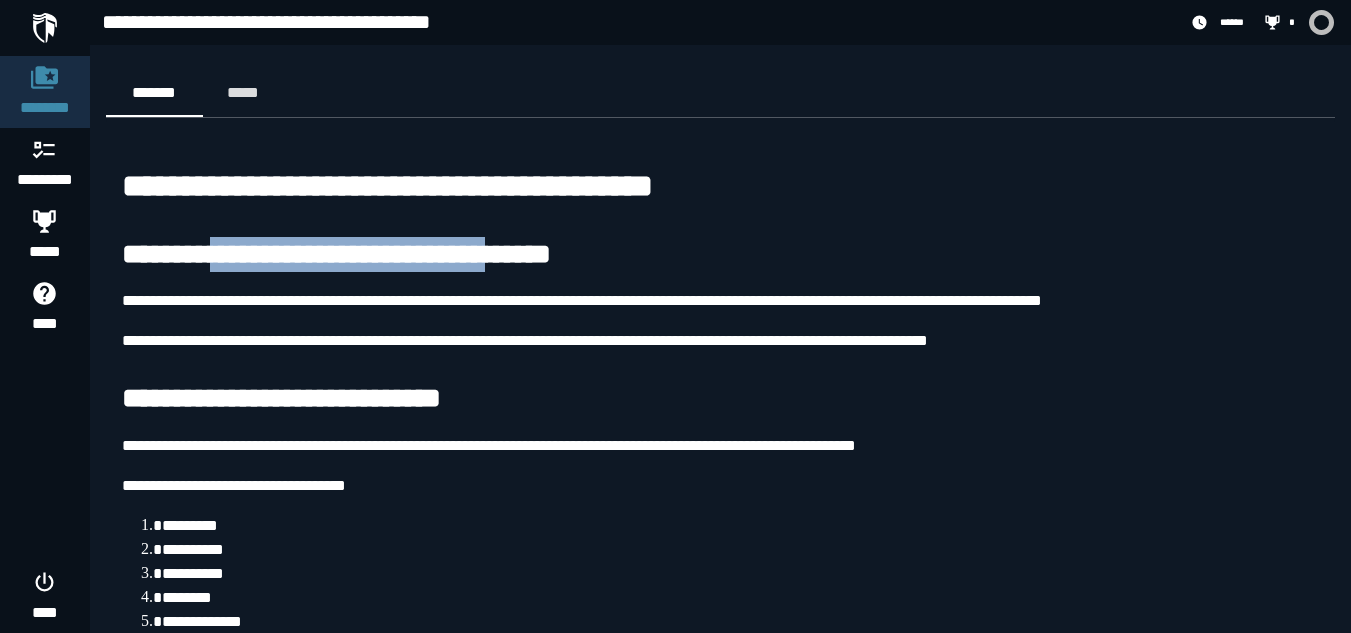 drag, startPoint x: 241, startPoint y: 259, endPoint x: 615, endPoint y: 269, distance: 374.13367 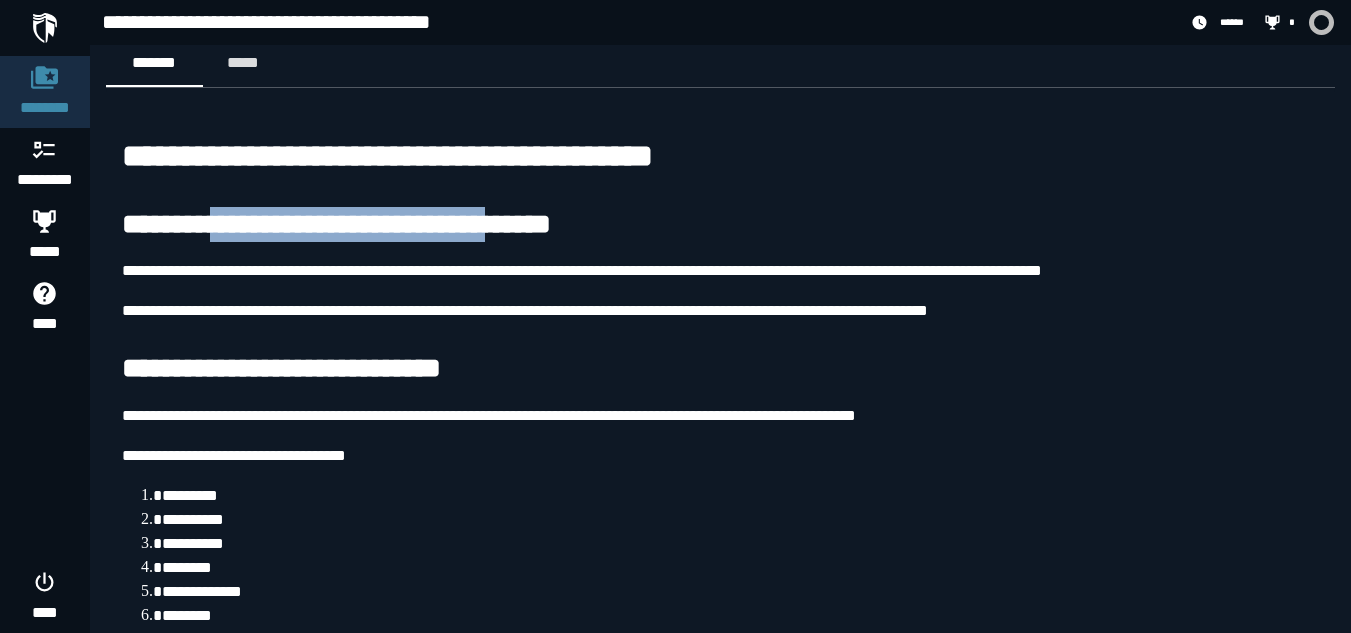 scroll, scrollTop: 32, scrollLeft: 0, axis: vertical 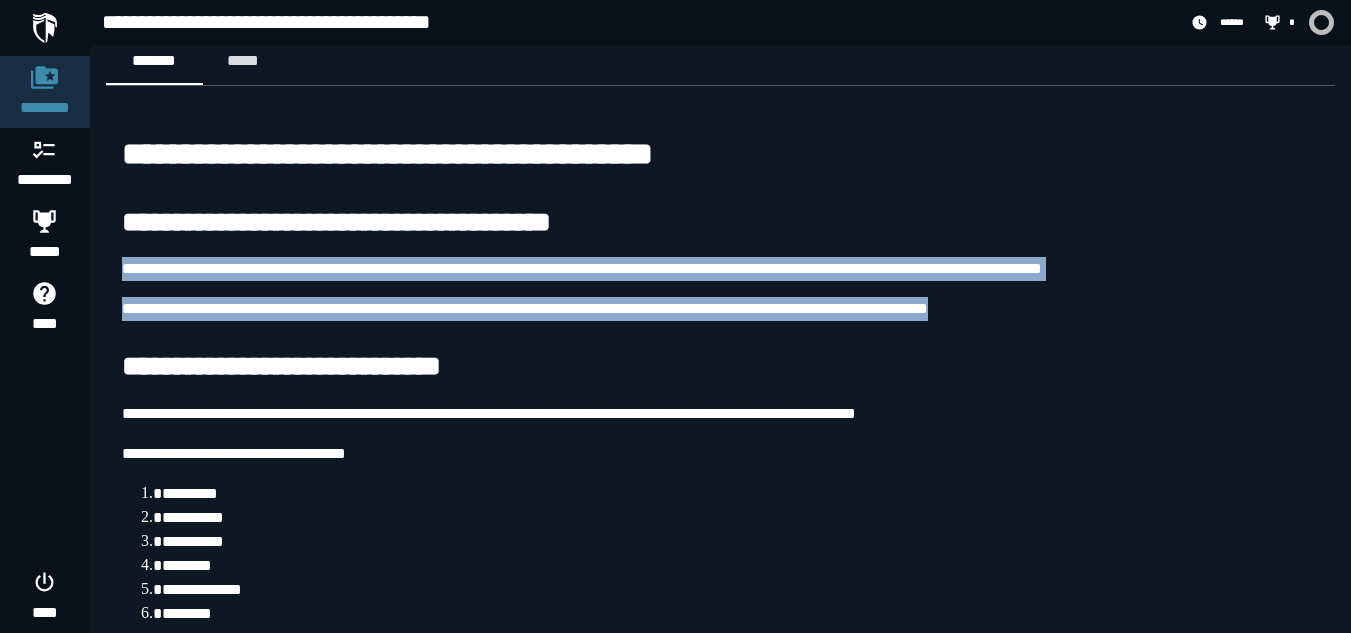 drag, startPoint x: 123, startPoint y: 276, endPoint x: 1035, endPoint y: 311, distance: 912.6713 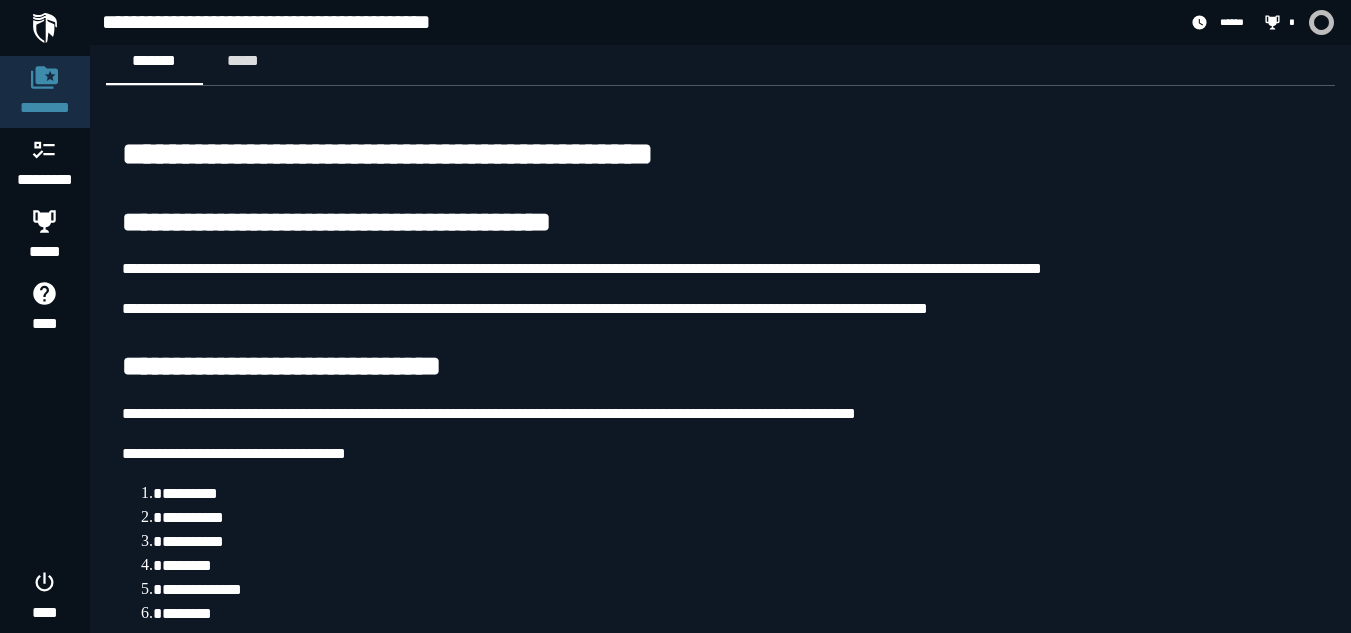 click on "**********" at bounding box center (720, 3544) 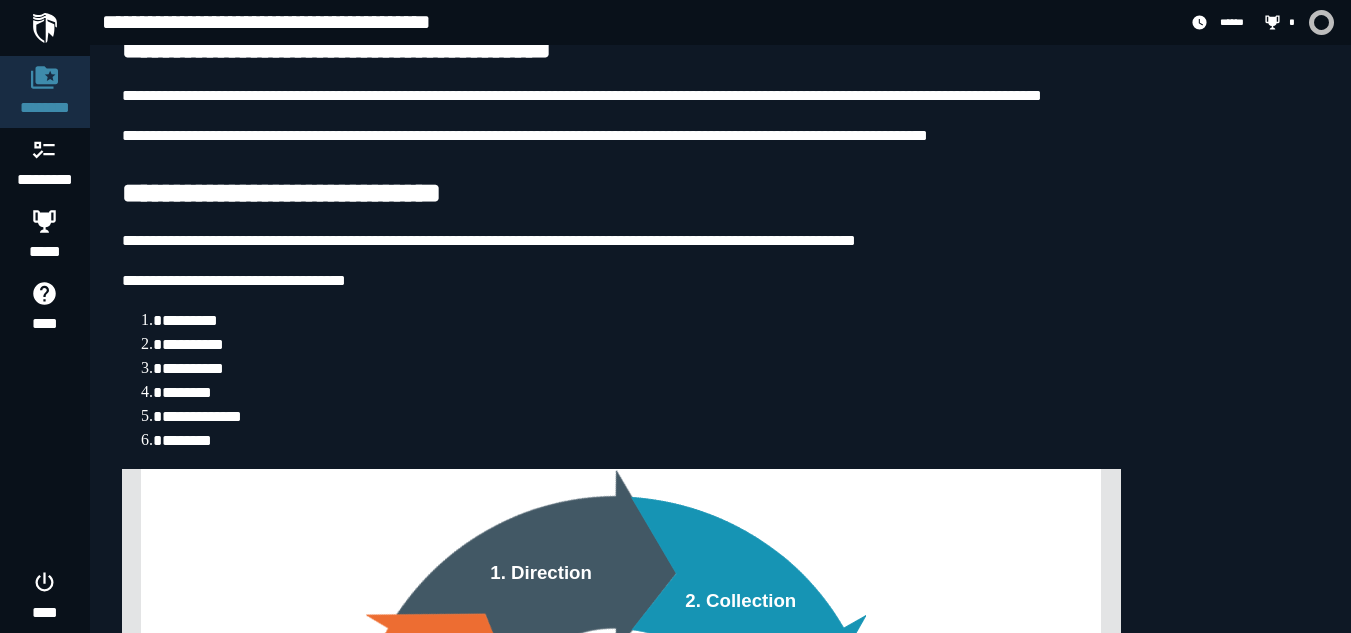 scroll, scrollTop: 210, scrollLeft: 0, axis: vertical 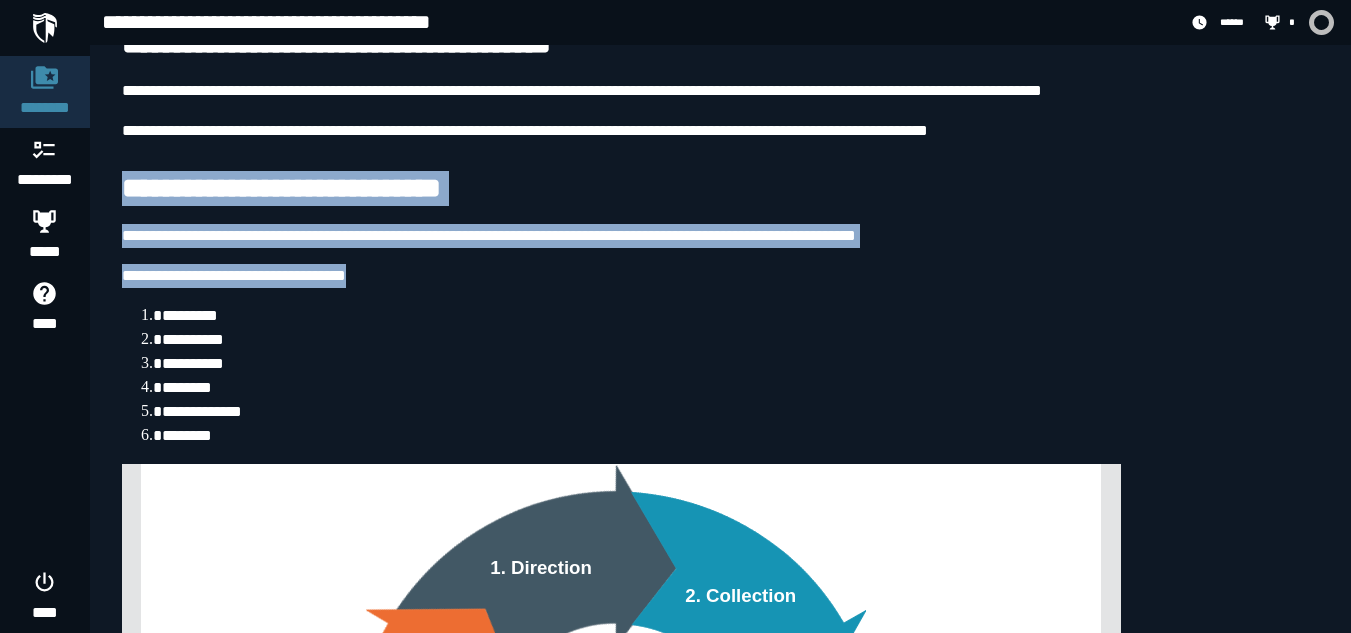 drag, startPoint x: 121, startPoint y: 179, endPoint x: 334, endPoint y: 488, distance: 375.29987 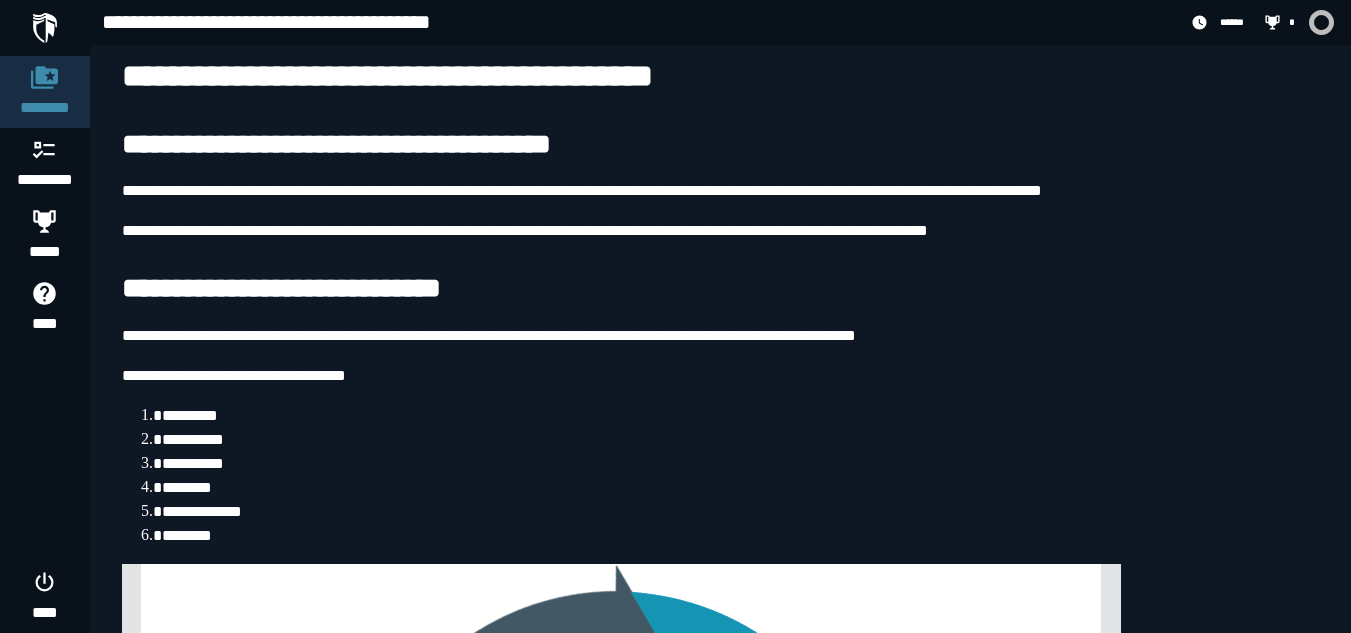 scroll, scrollTop: 0, scrollLeft: 0, axis: both 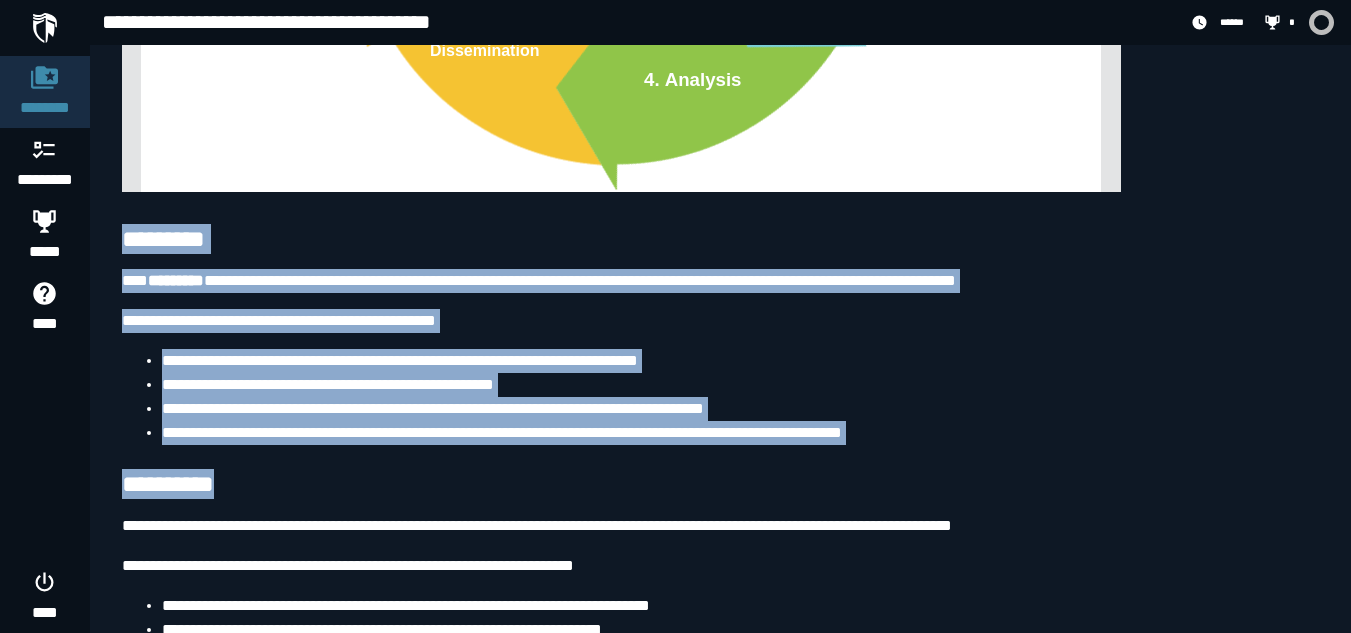 drag, startPoint x: 124, startPoint y: 236, endPoint x: 855, endPoint y: 456, distance: 763.3878 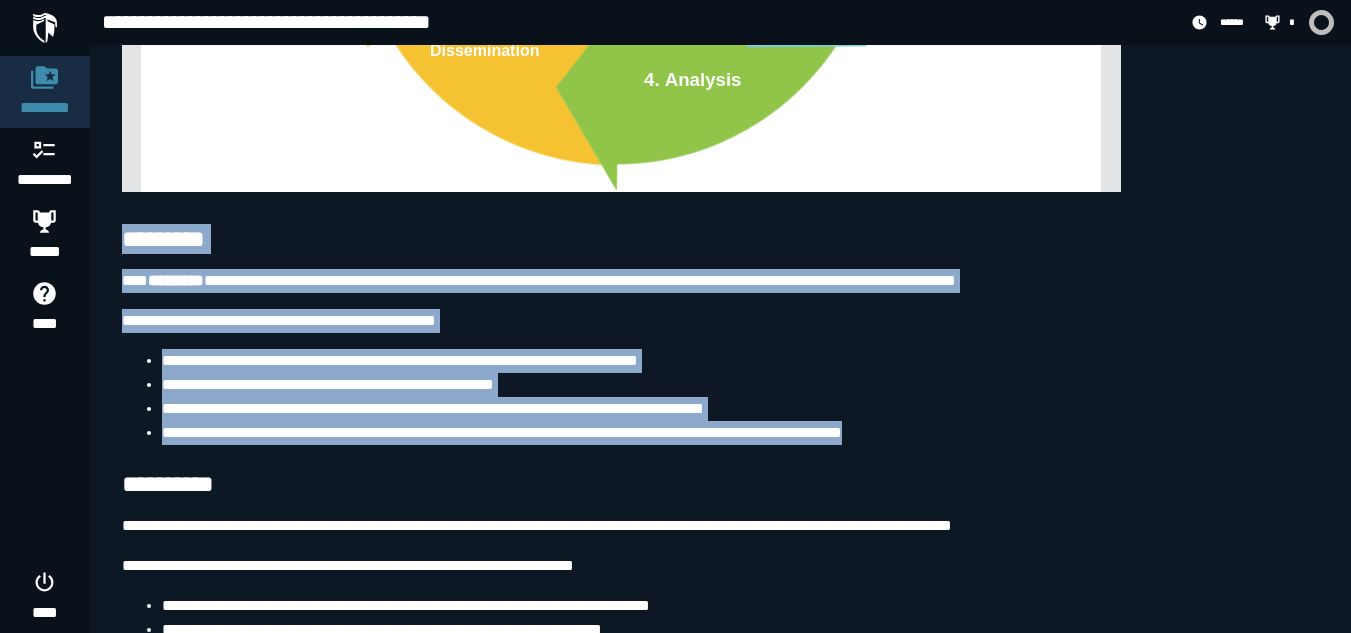 drag, startPoint x: 122, startPoint y: 239, endPoint x: 932, endPoint y: 437, distance: 833.8489 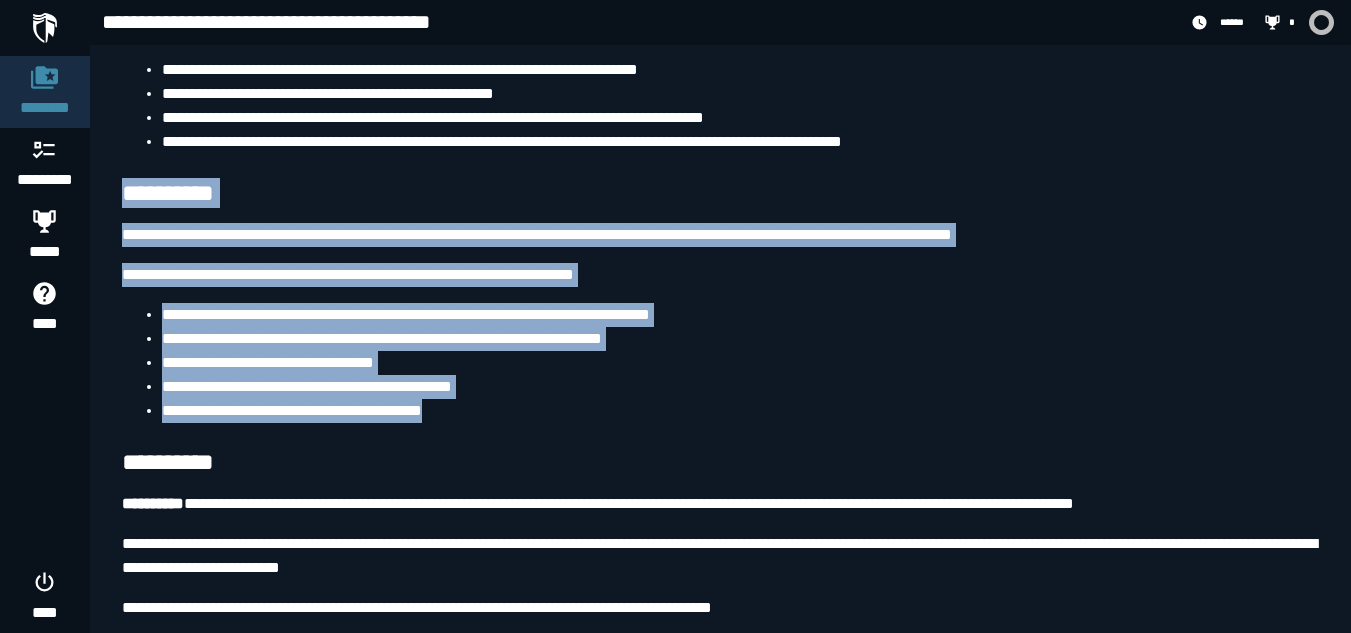 drag, startPoint x: 121, startPoint y: 185, endPoint x: 547, endPoint y: 401, distance: 477.63165 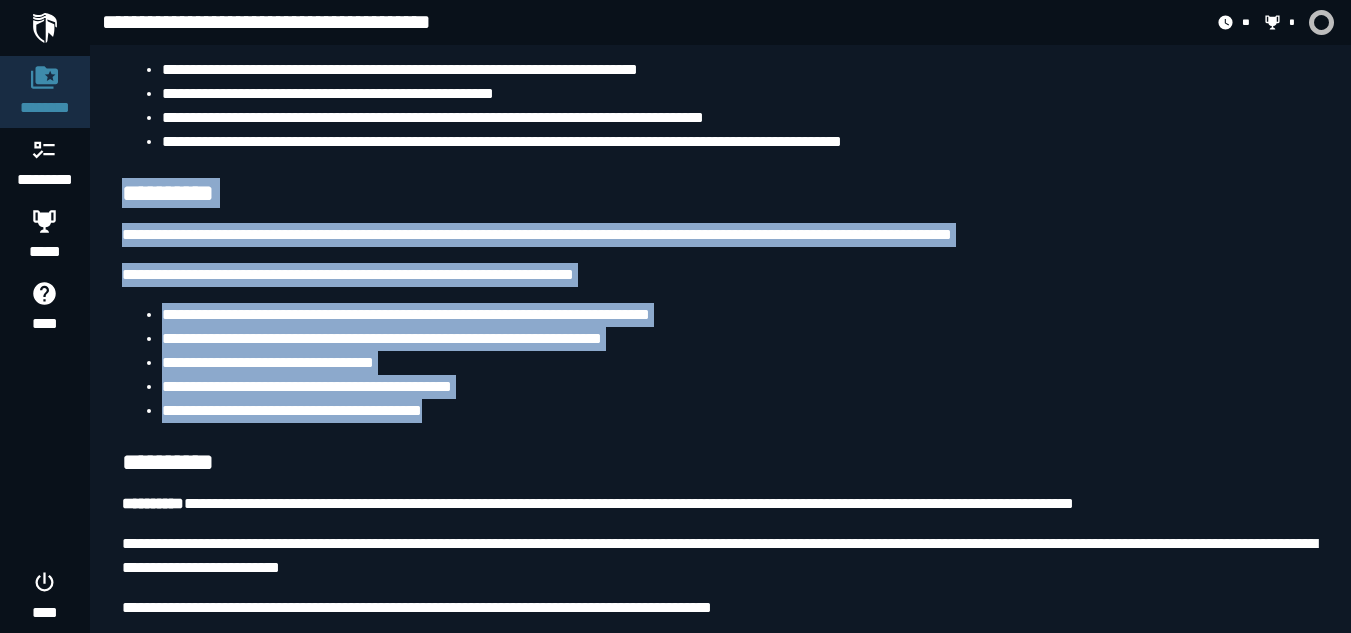 scroll, scrollTop: 1593, scrollLeft: 0, axis: vertical 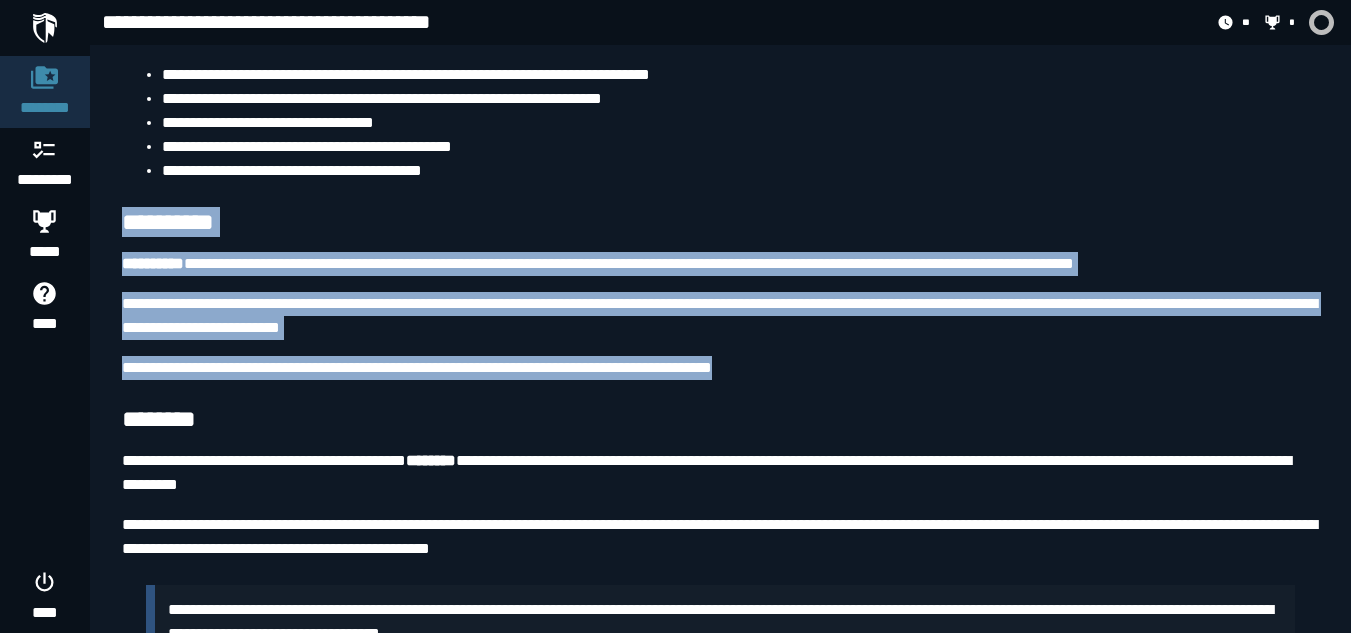 drag, startPoint x: 125, startPoint y: 222, endPoint x: 787, endPoint y: 372, distance: 678.78125 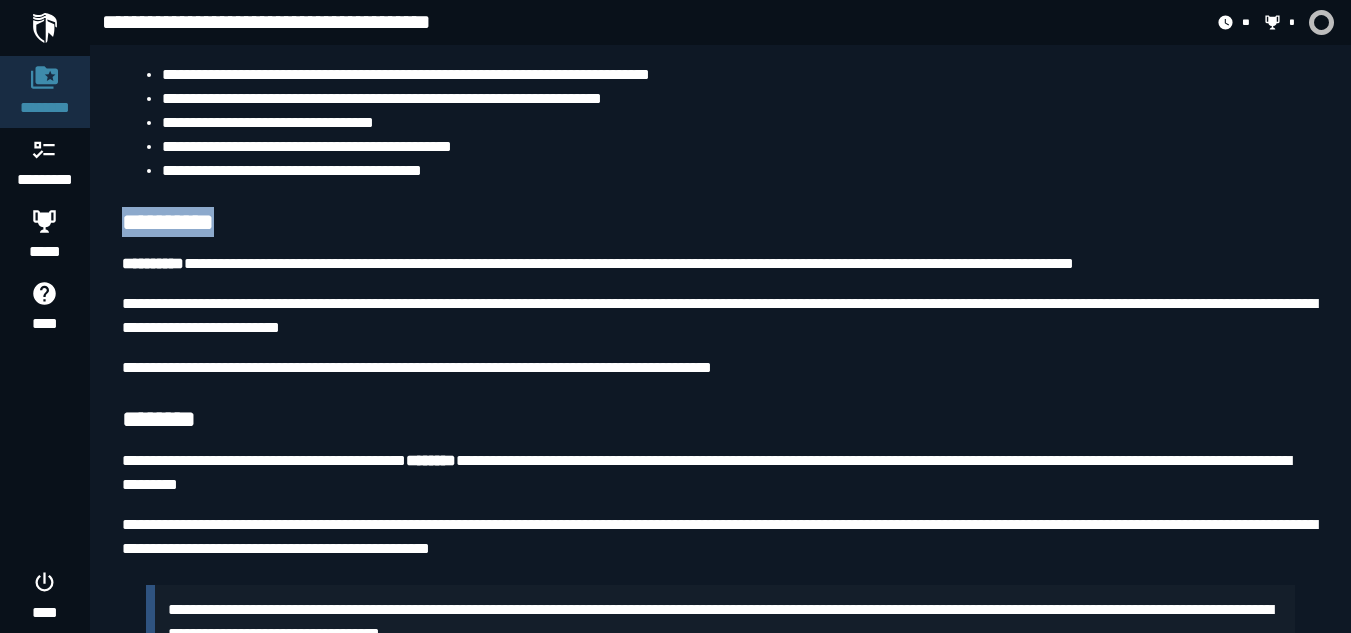click on "**********" at bounding box center (720, 223) 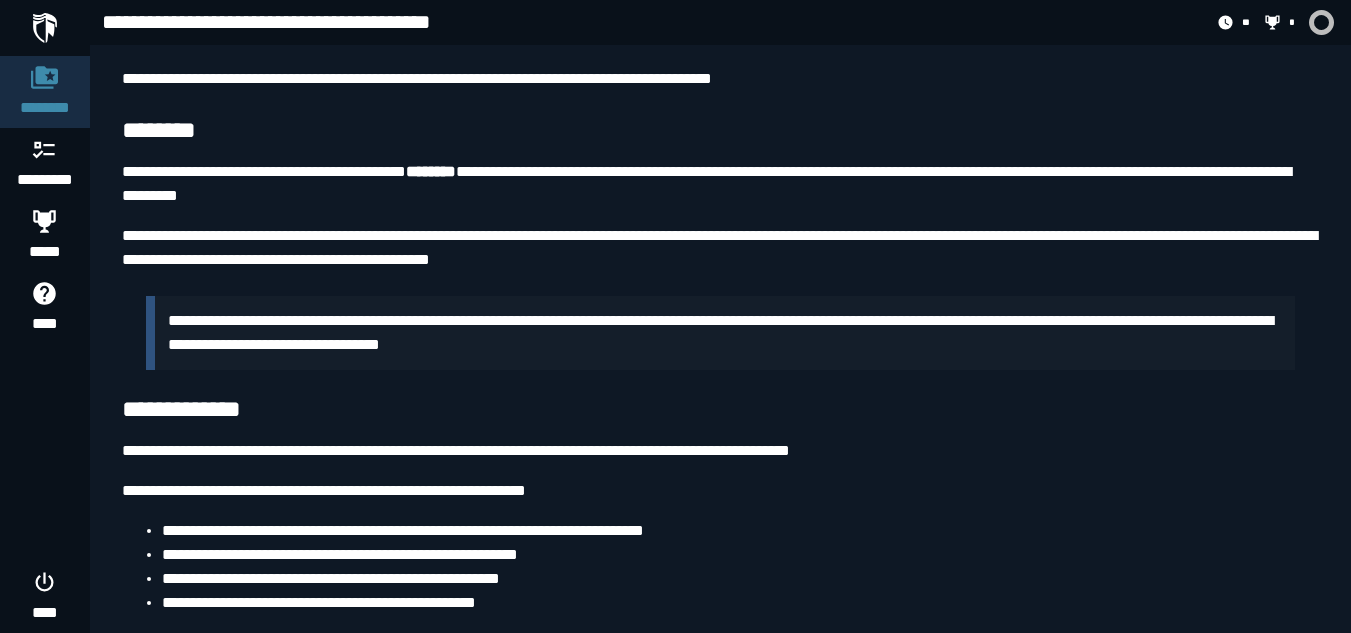 scroll, scrollTop: 1885, scrollLeft: 0, axis: vertical 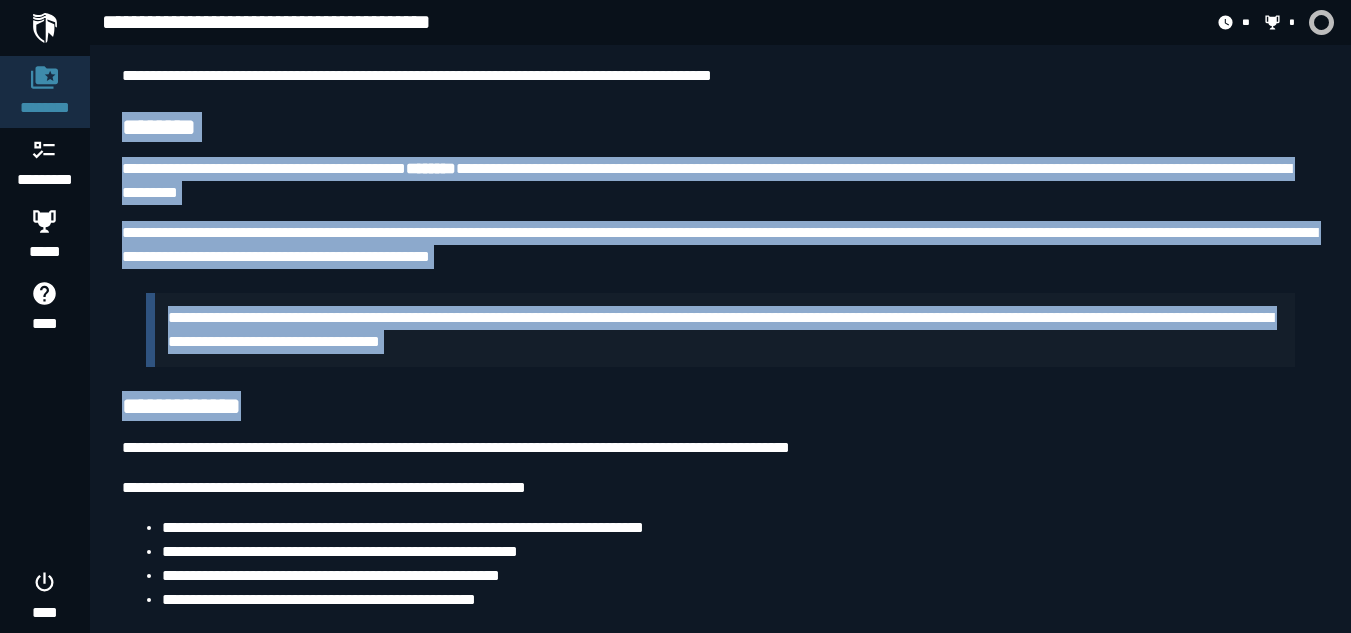 drag, startPoint x: 117, startPoint y: 121, endPoint x: 664, endPoint y: 367, distance: 599.7708 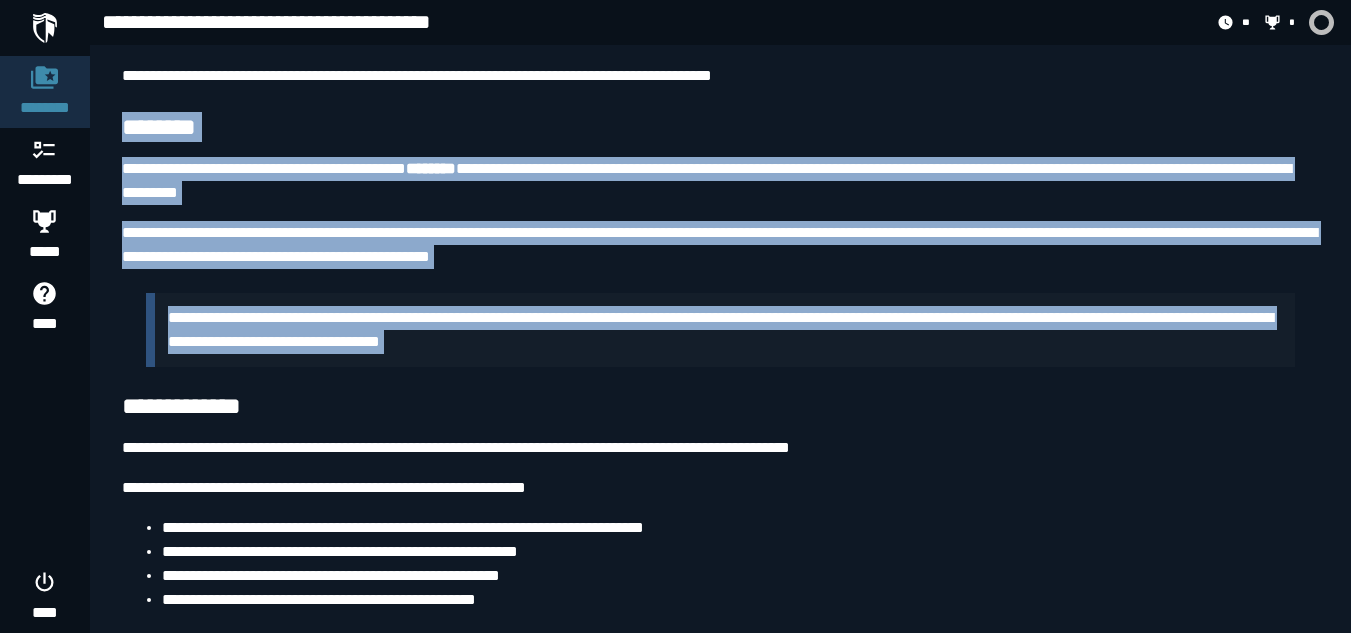 drag, startPoint x: 125, startPoint y: 118, endPoint x: 601, endPoint y: 332, distance: 521.8927 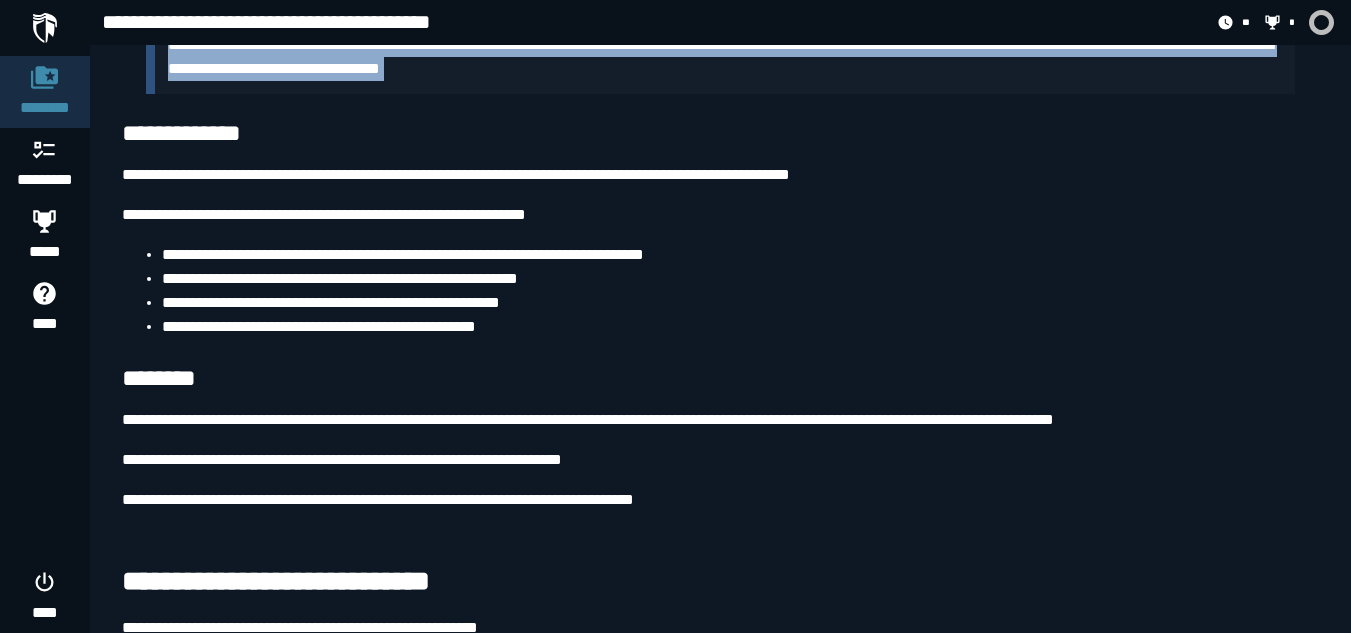 scroll, scrollTop: 2152, scrollLeft: 0, axis: vertical 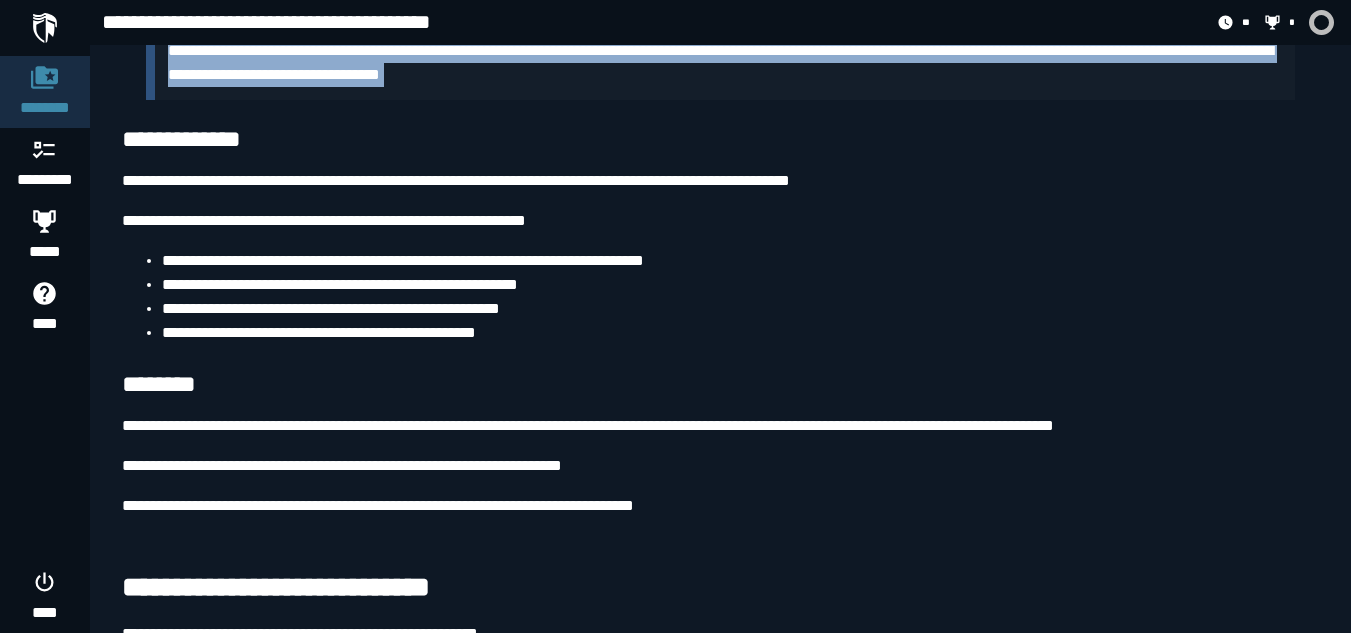 click on "**********" at bounding box center (720, 140) 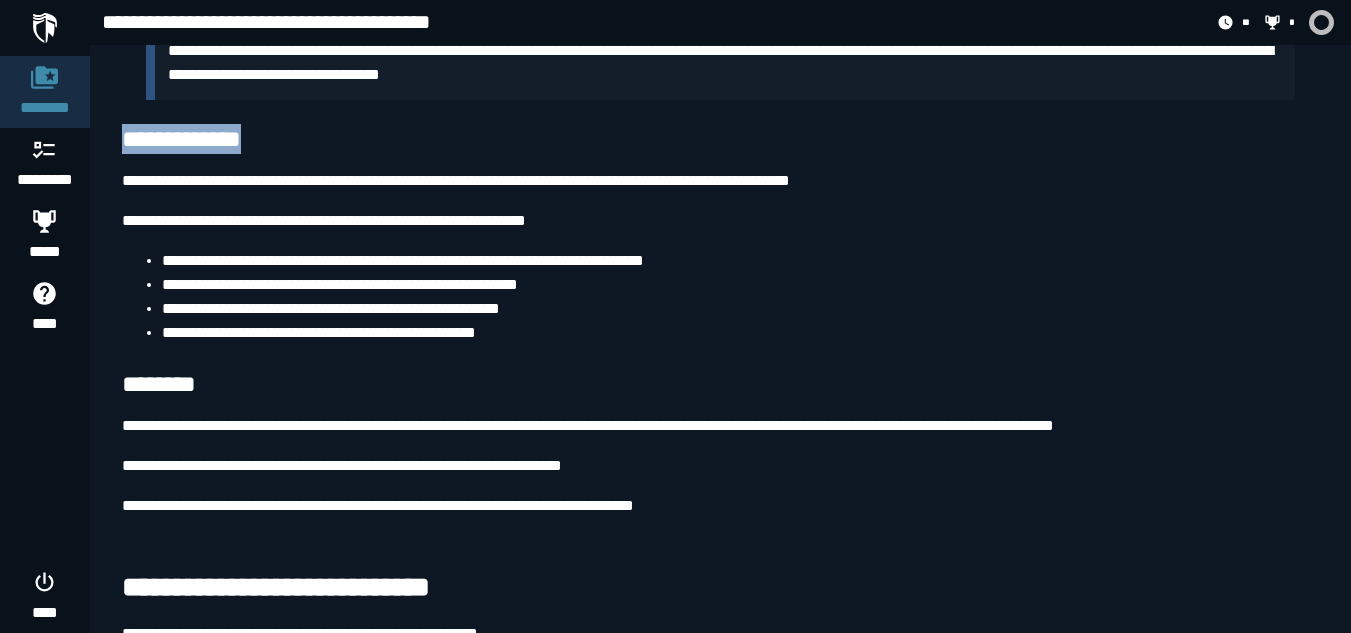 click on "**********" at bounding box center (720, 140) 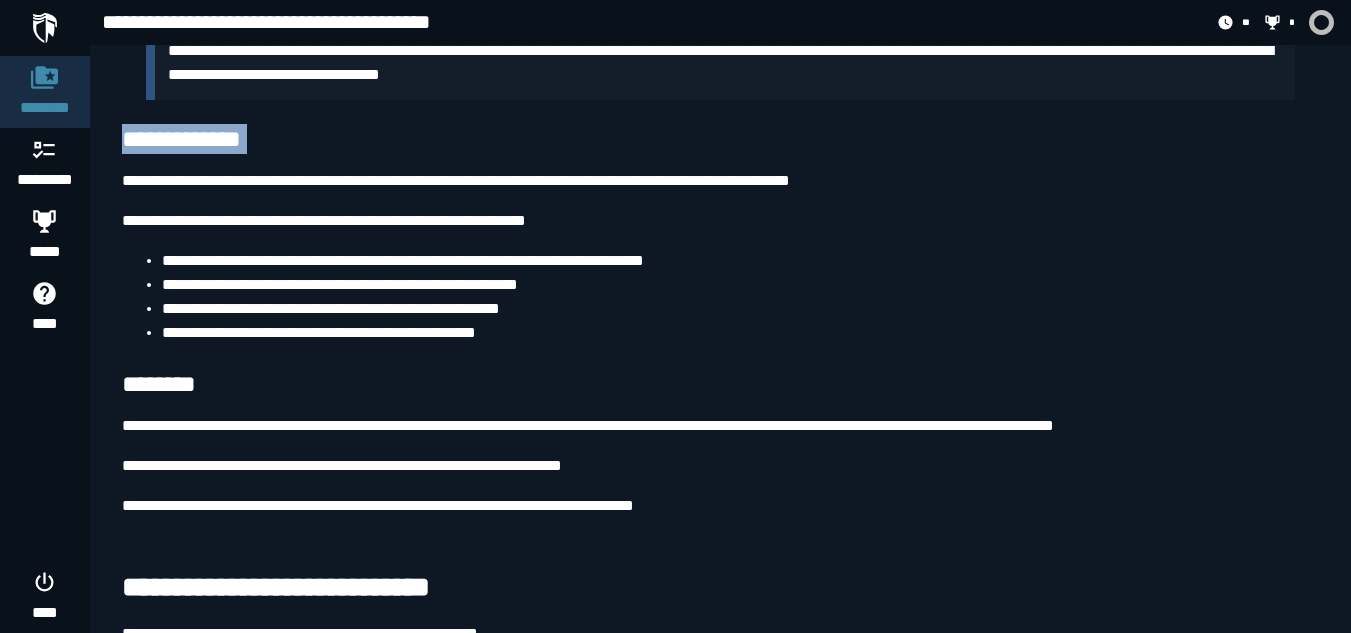 click on "**********" at bounding box center [720, 140] 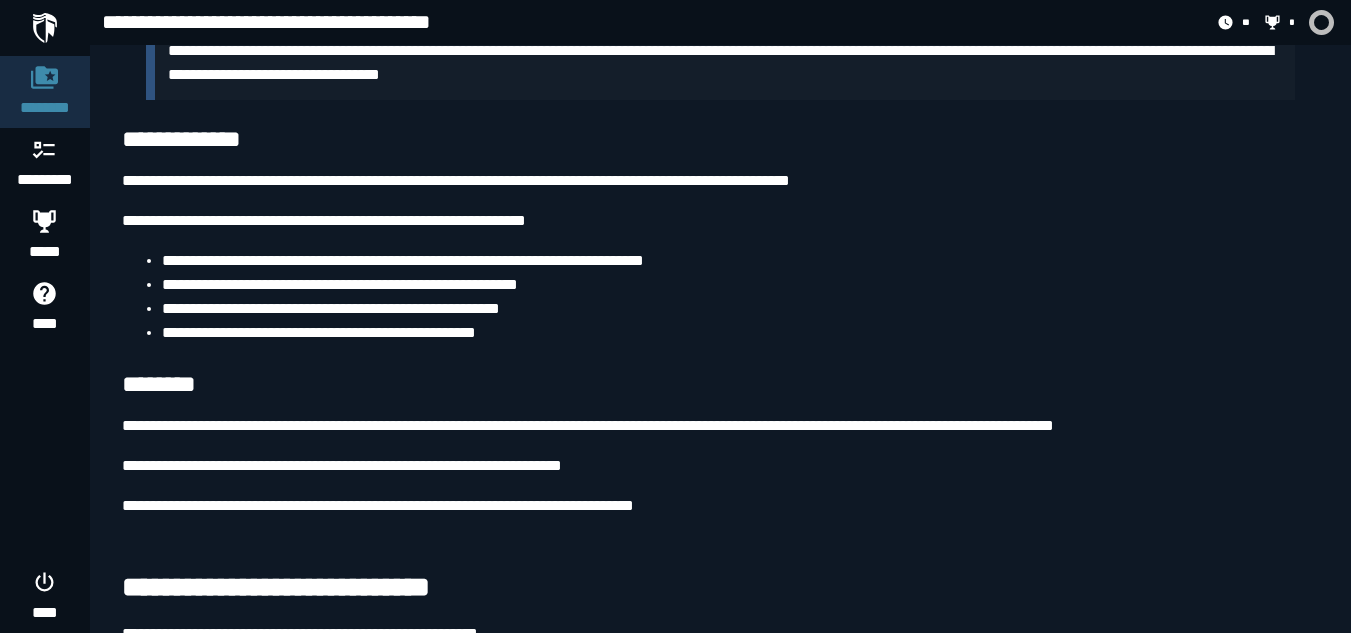 click on "**********" at bounding box center (720, 140) 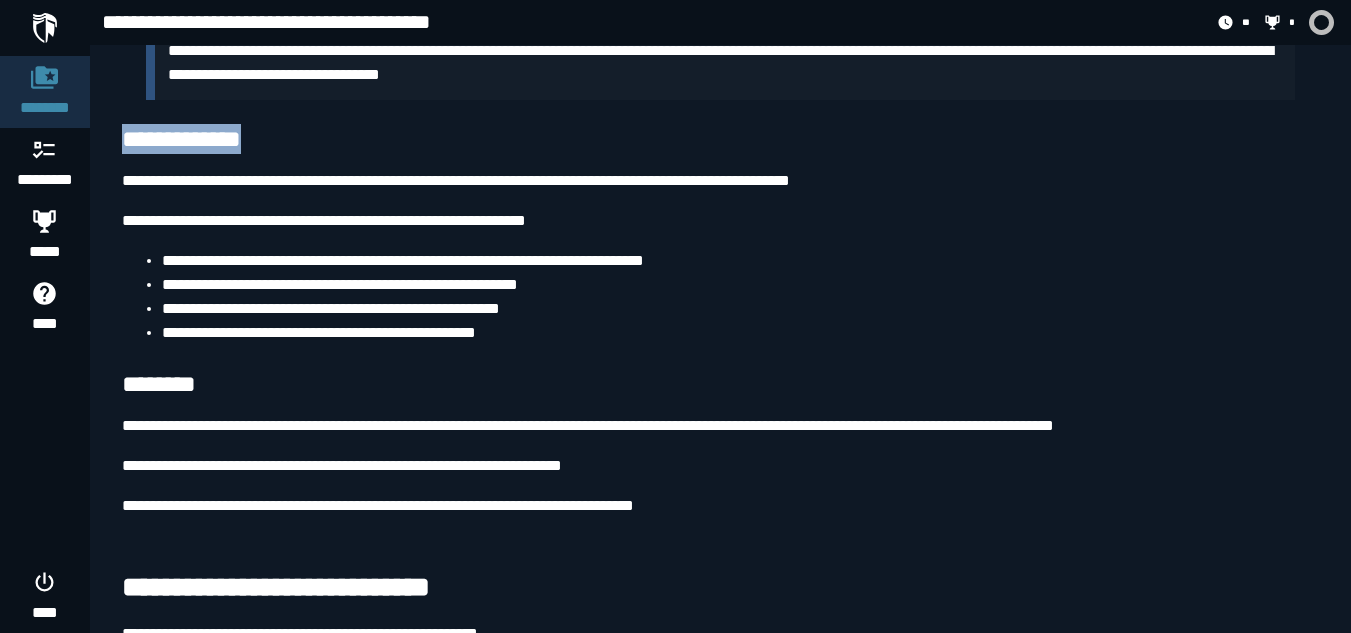 click on "**********" at bounding box center (720, 140) 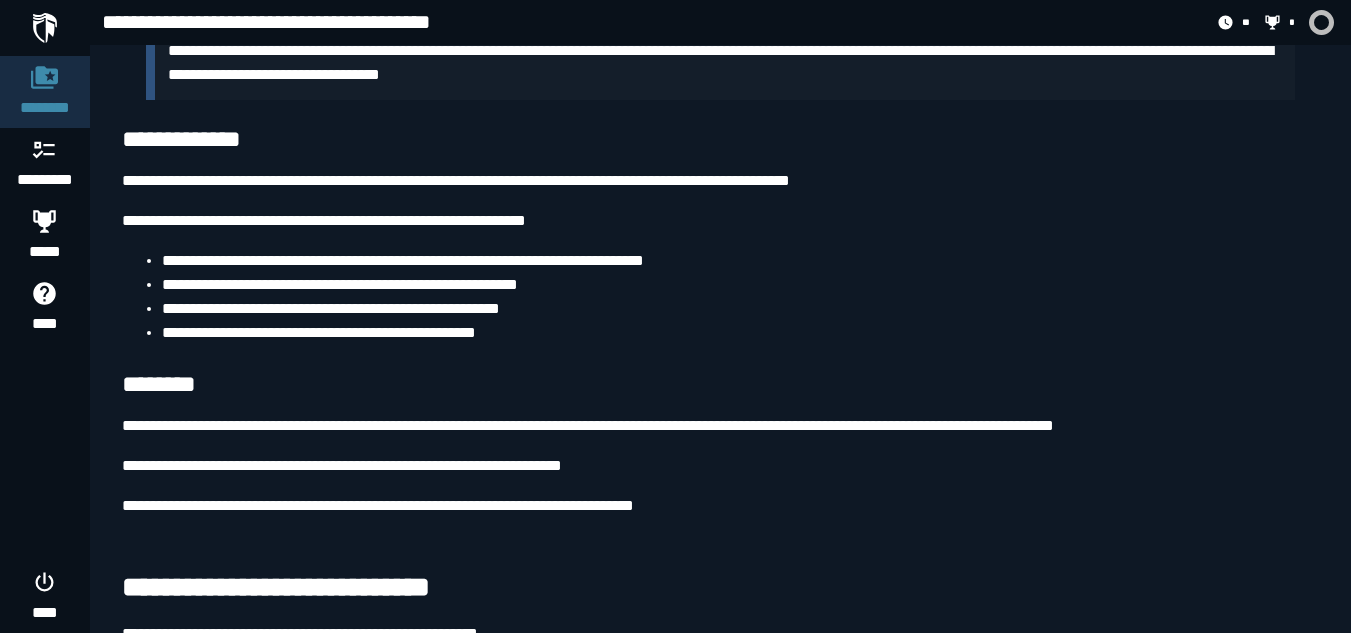 click on "**********" at bounding box center [720, 181] 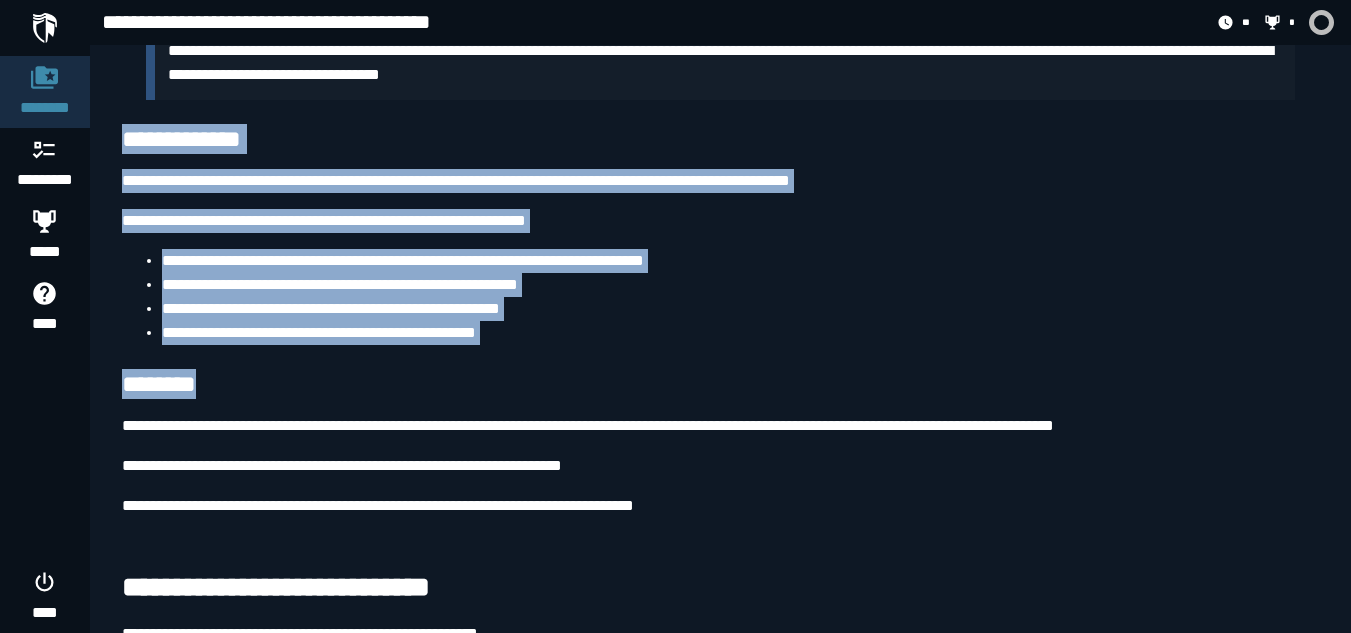 drag, startPoint x: 126, startPoint y: 129, endPoint x: 569, endPoint y: 379, distance: 508.67377 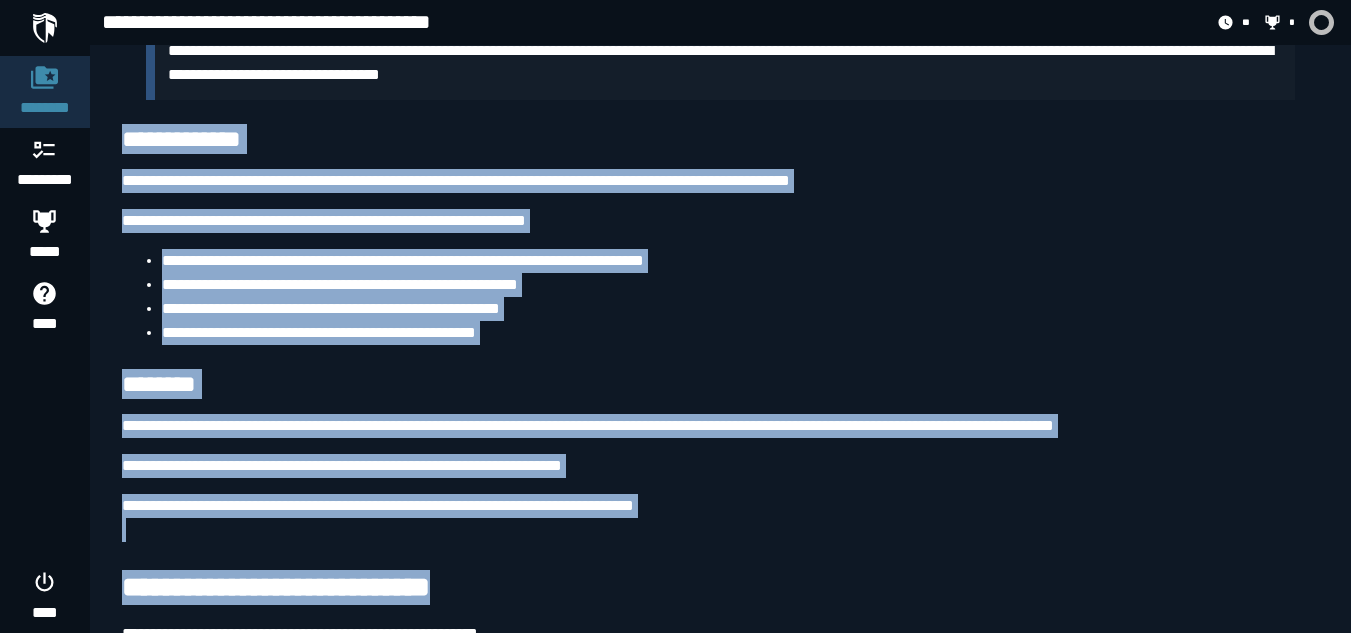 drag, startPoint x: 111, startPoint y: 134, endPoint x: 733, endPoint y: 550, distance: 748.2914 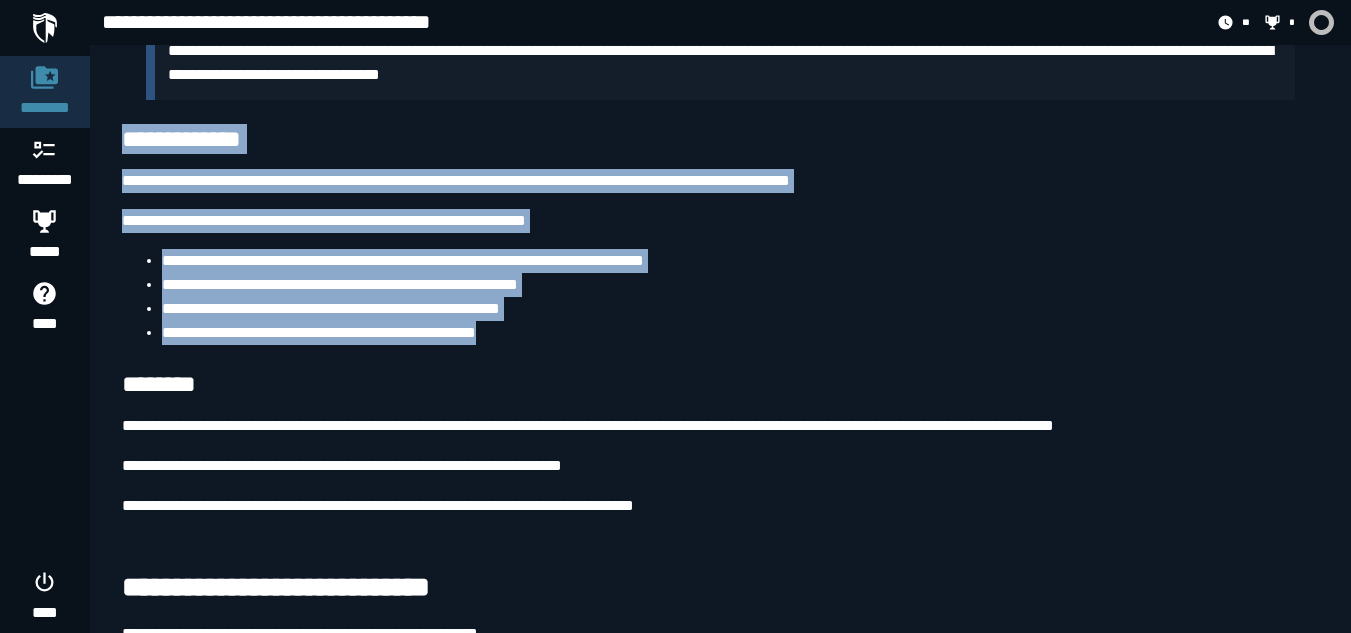 drag, startPoint x: 122, startPoint y: 141, endPoint x: 602, endPoint y: 331, distance: 516.2364 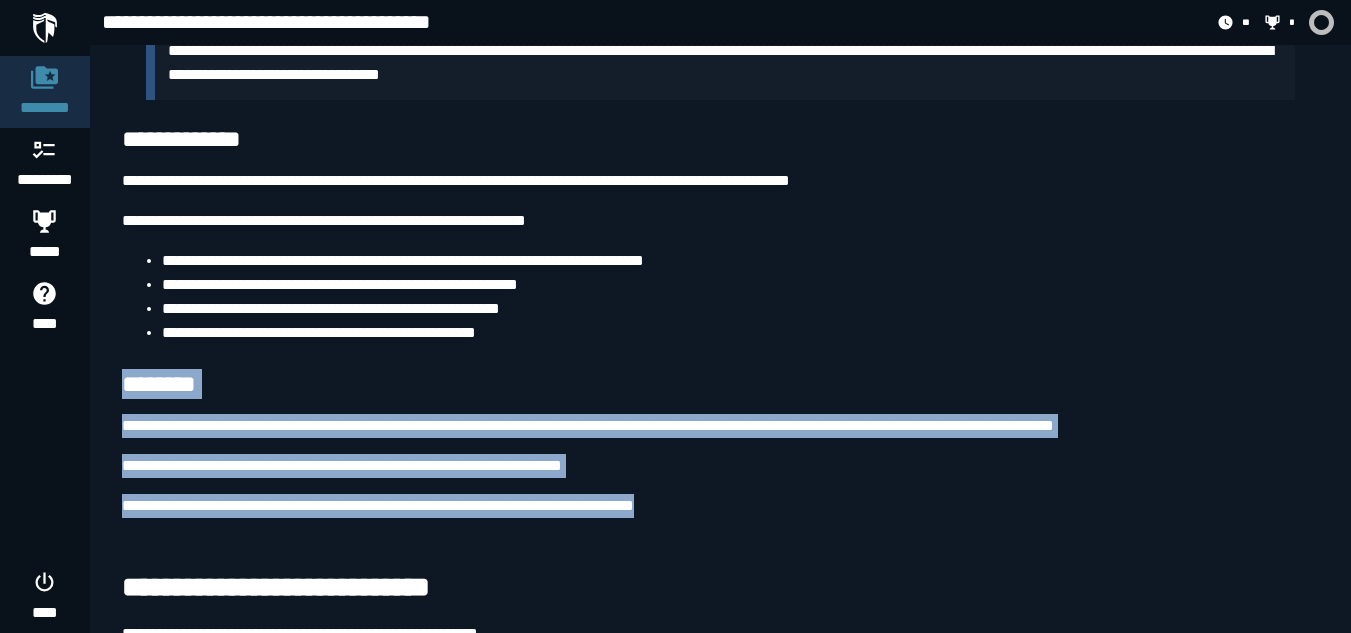 drag, startPoint x: 125, startPoint y: 383, endPoint x: 725, endPoint y: 501, distance: 611.4932 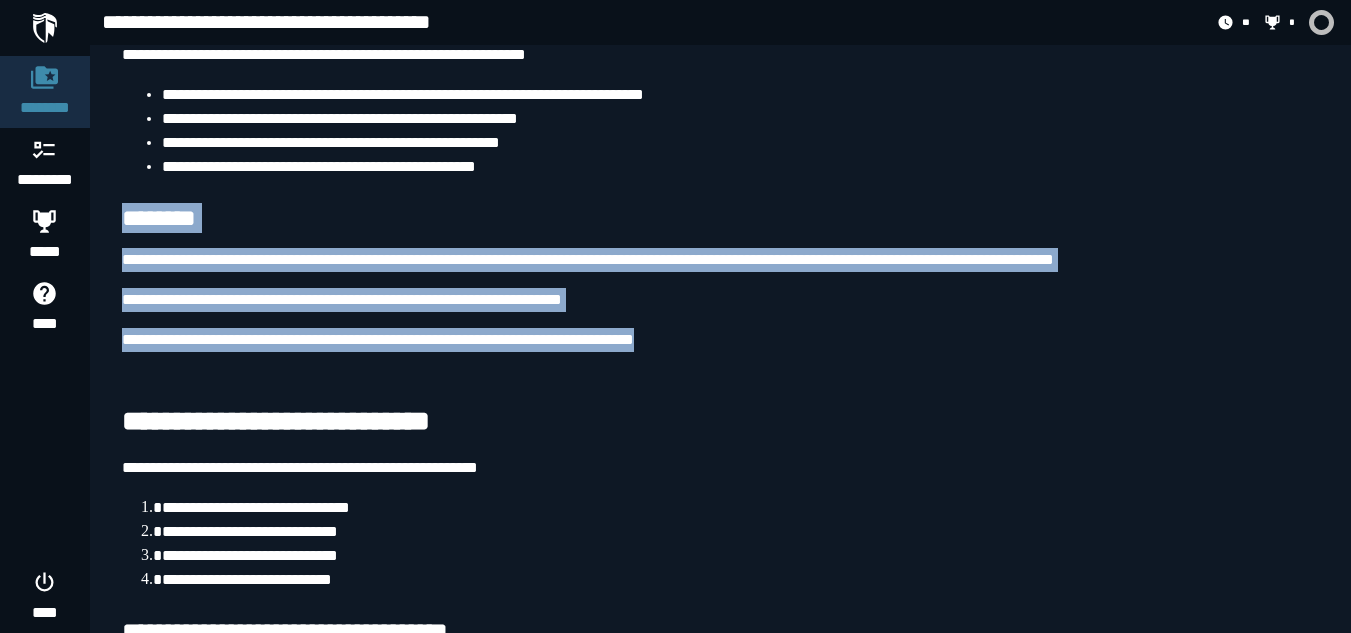 click on "**********" at bounding box center [720, 300] 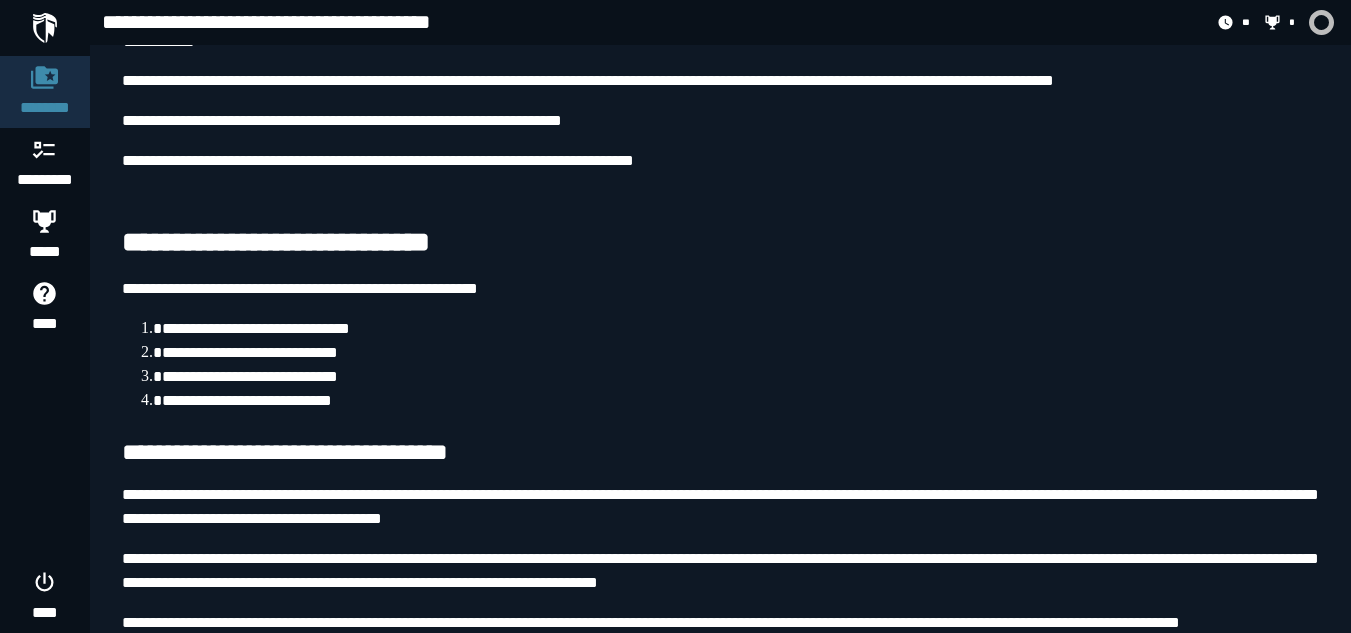 scroll, scrollTop: 2494, scrollLeft: 0, axis: vertical 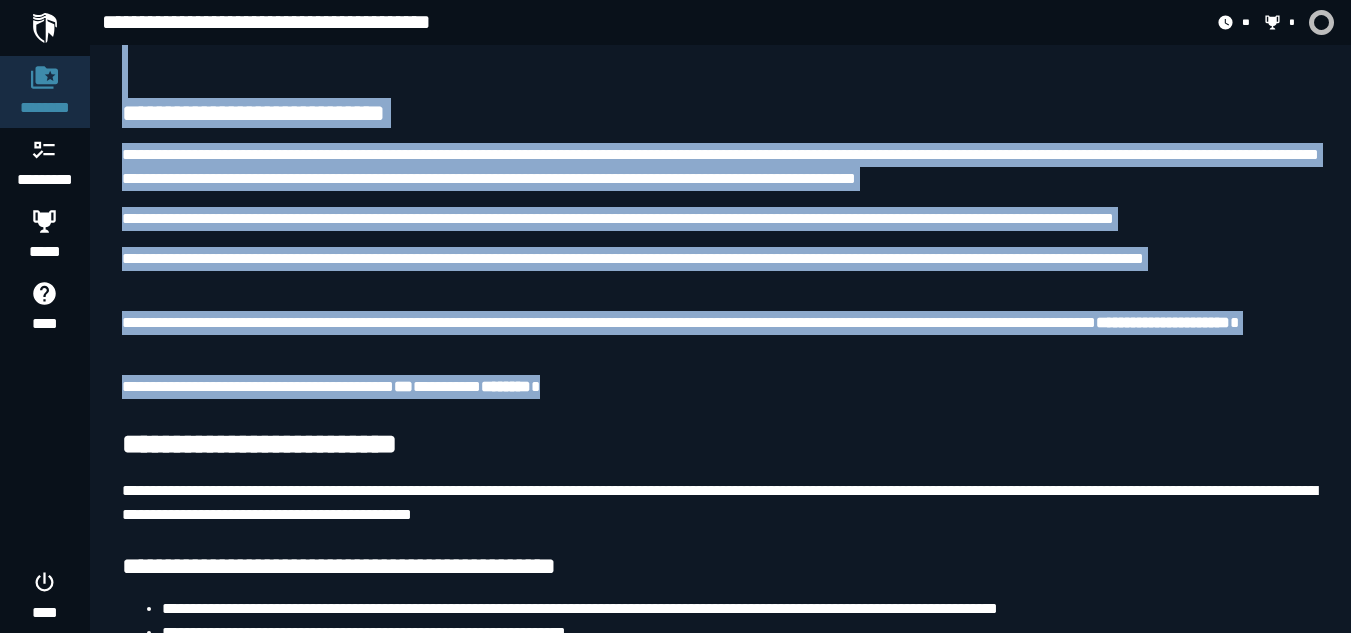 drag, startPoint x: 124, startPoint y: 239, endPoint x: 643, endPoint y: 370, distance: 535.2775 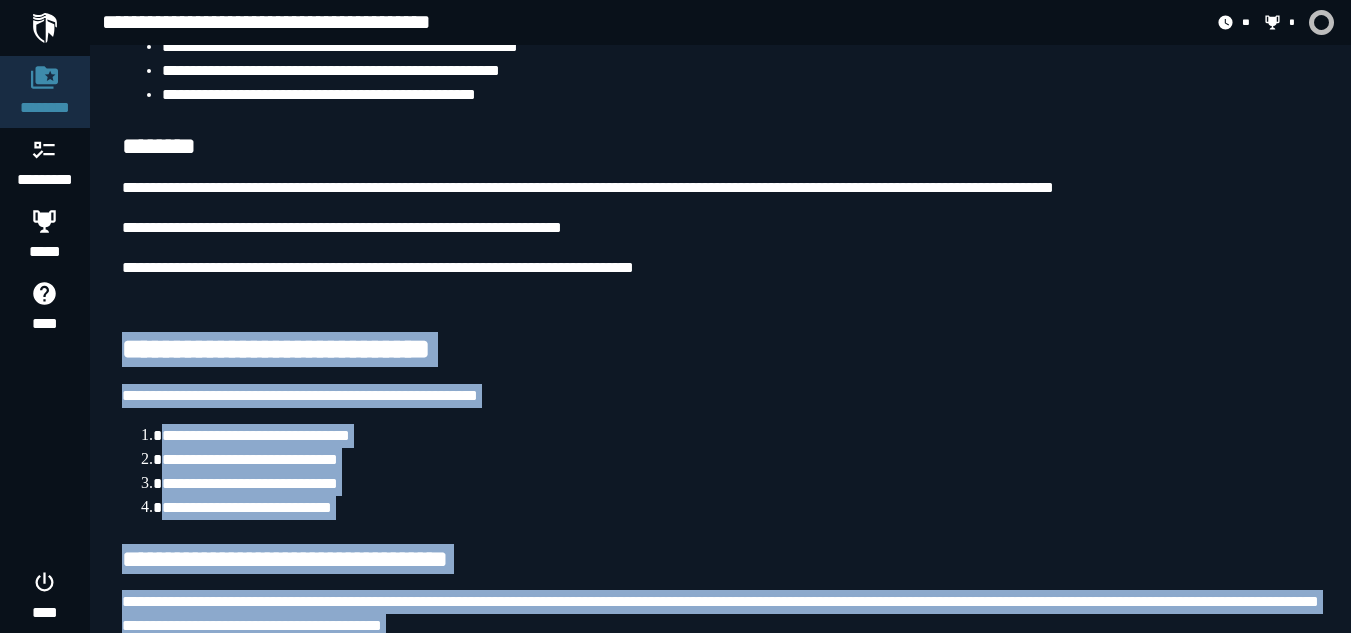 scroll, scrollTop: 2392, scrollLeft: 0, axis: vertical 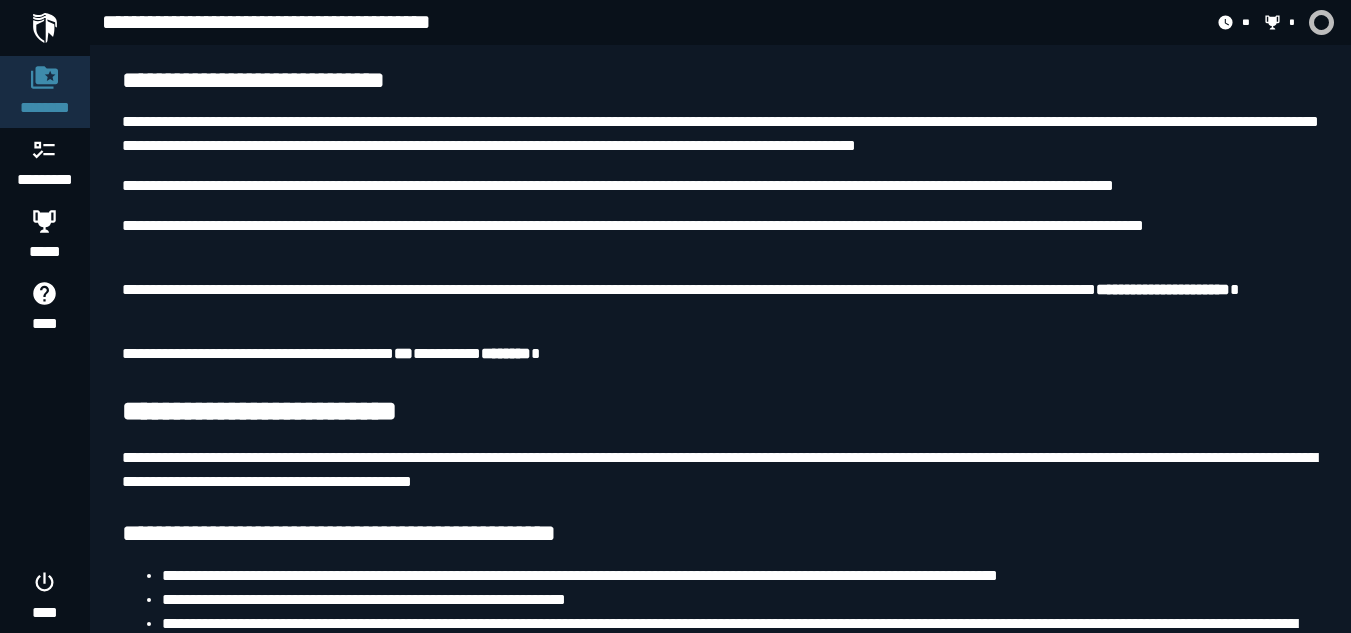click on "**********" at bounding box center (720, -81) 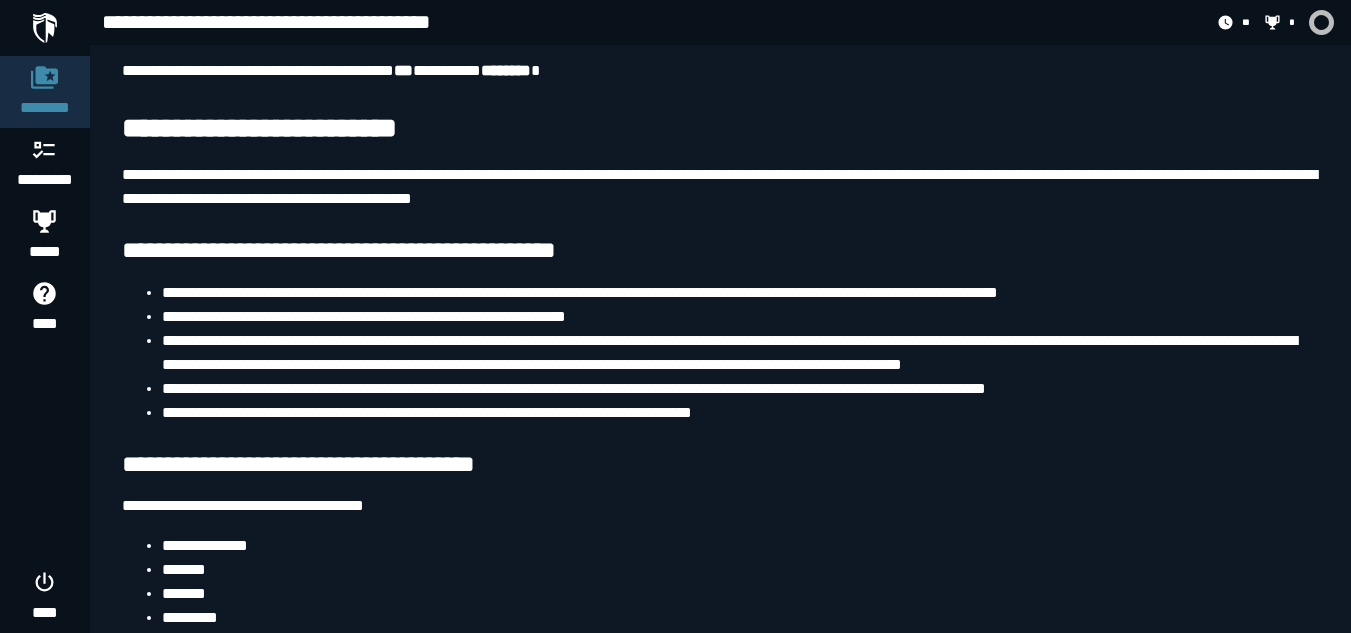 scroll, scrollTop: 3941, scrollLeft: 0, axis: vertical 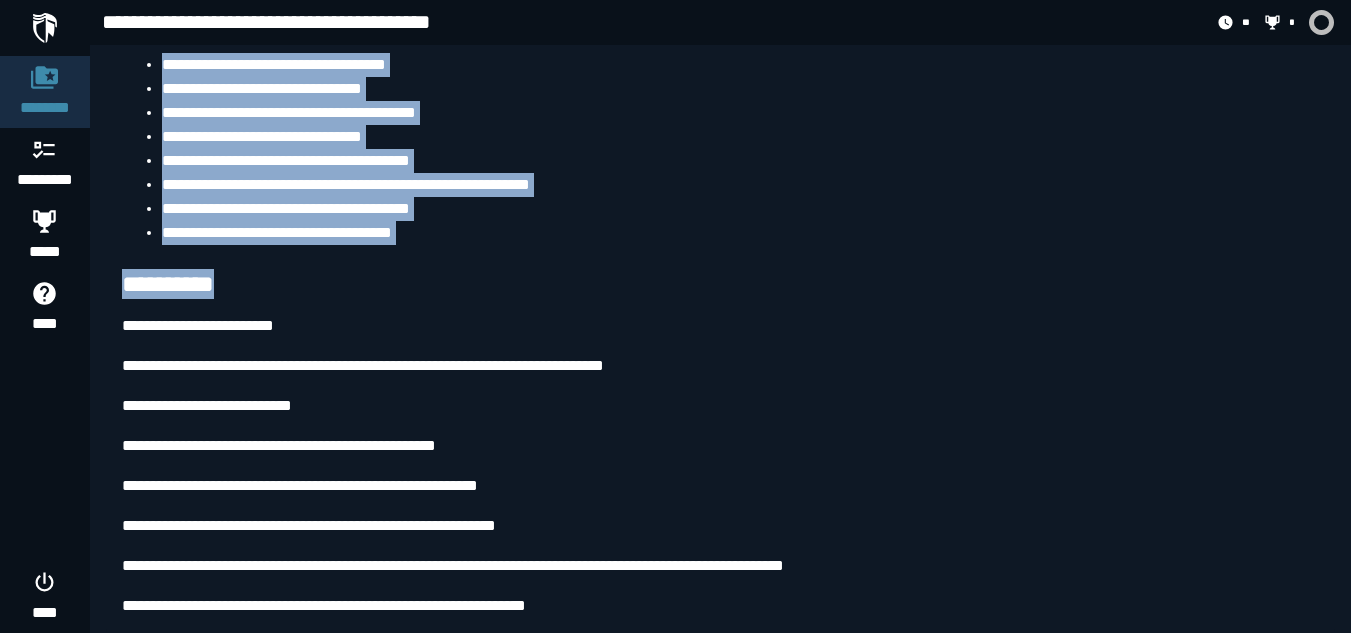 drag, startPoint x: 127, startPoint y: 113, endPoint x: 458, endPoint y: 251, distance: 358.6154 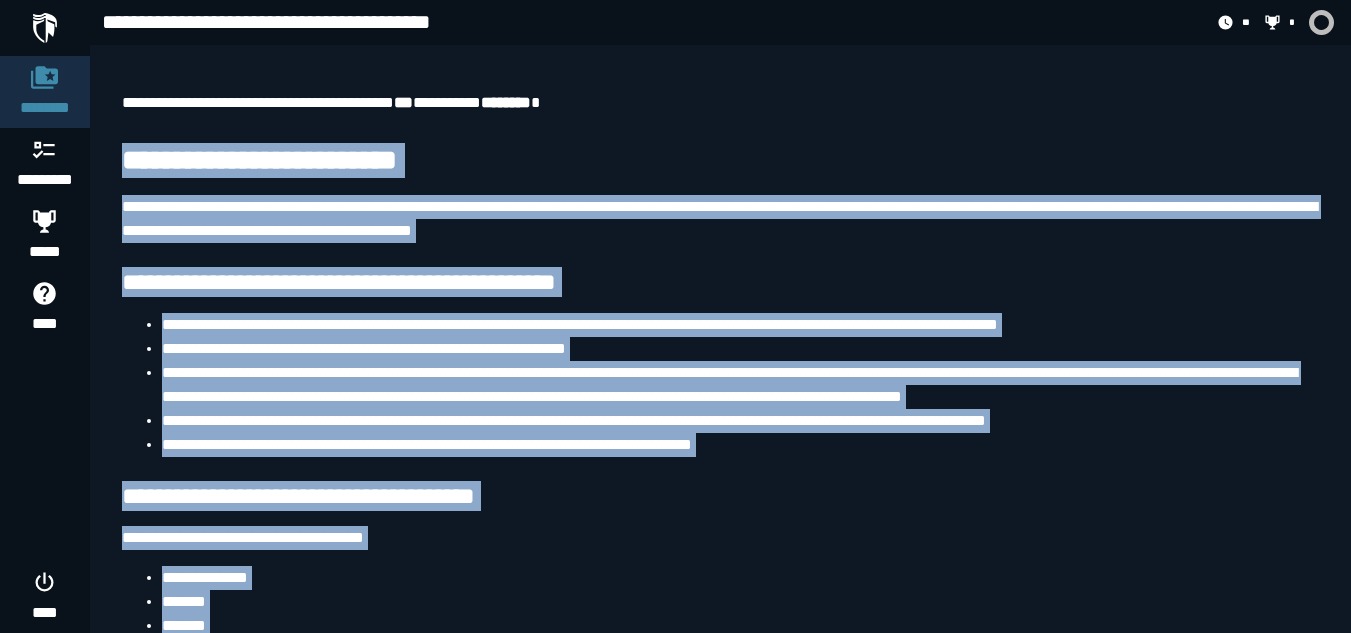 scroll, scrollTop: 3904, scrollLeft: 0, axis: vertical 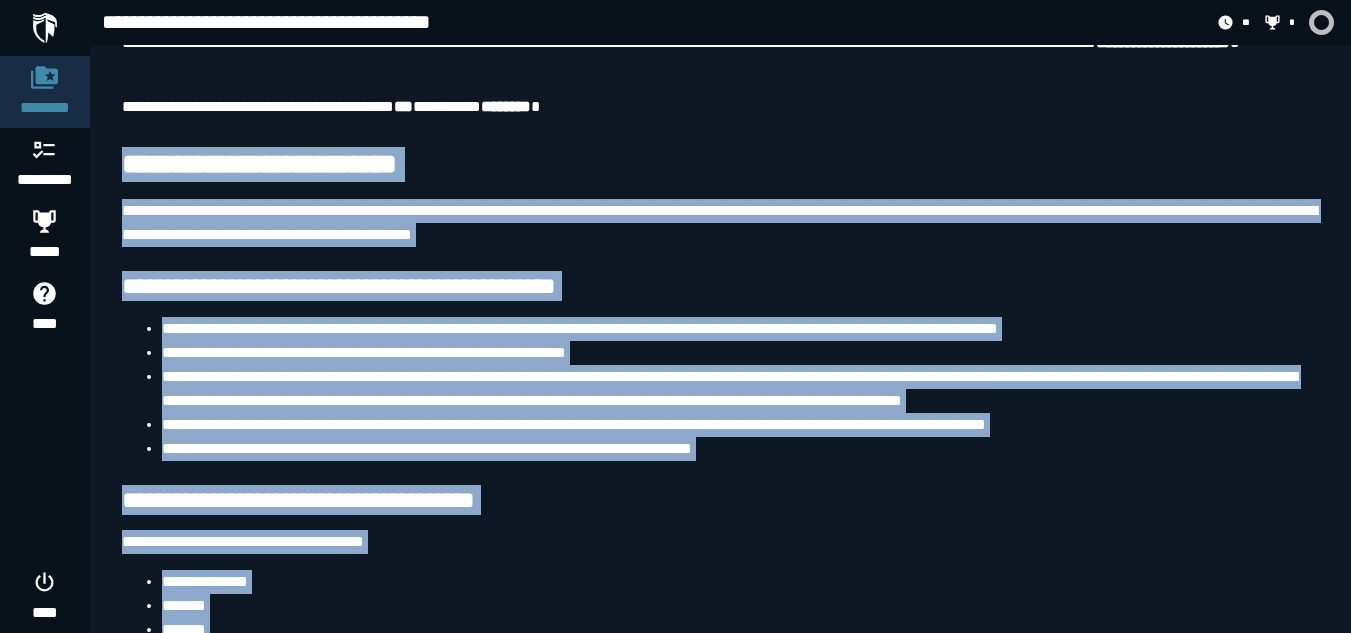 click on "**********" at bounding box center [720, 223] 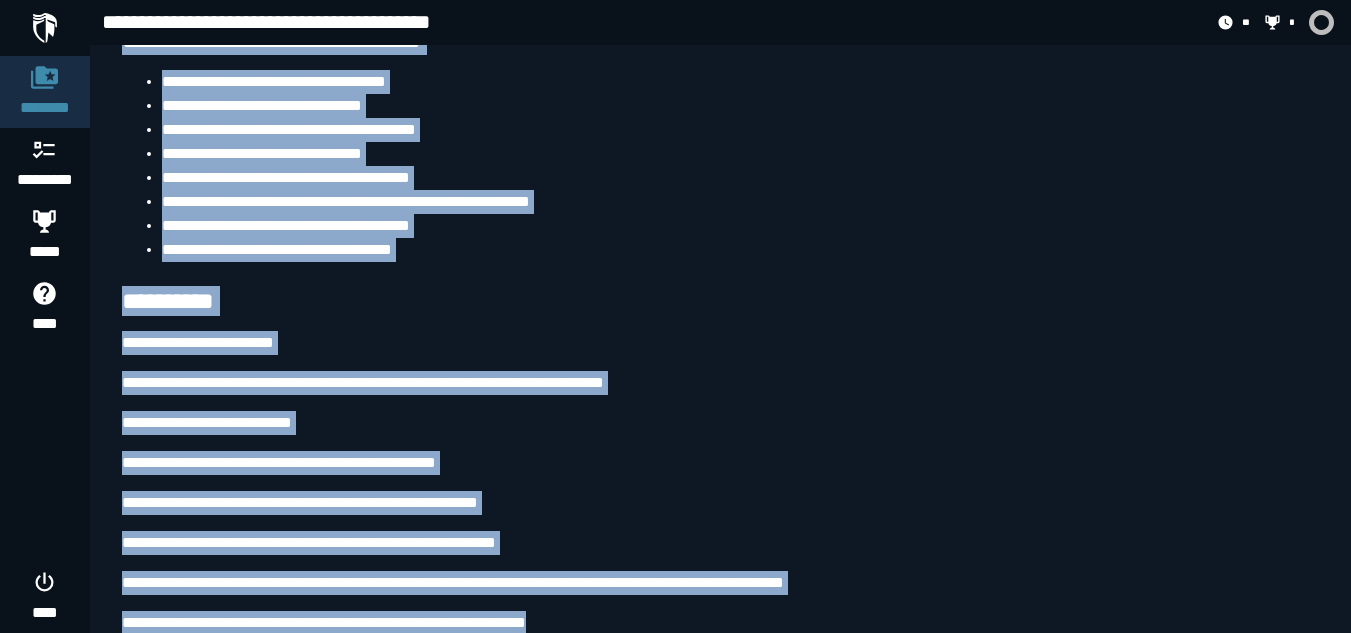 scroll, scrollTop: 6370, scrollLeft: 0, axis: vertical 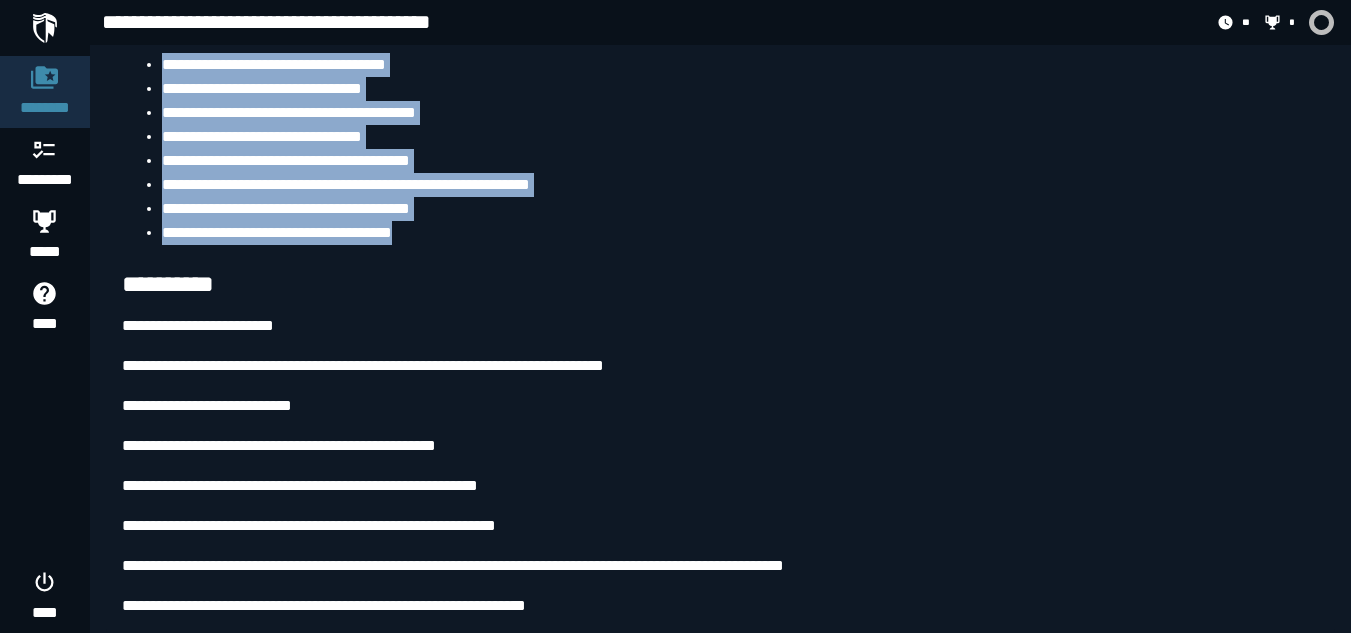 drag, startPoint x: 118, startPoint y: 153, endPoint x: 605, endPoint y: 232, distance: 493.366 